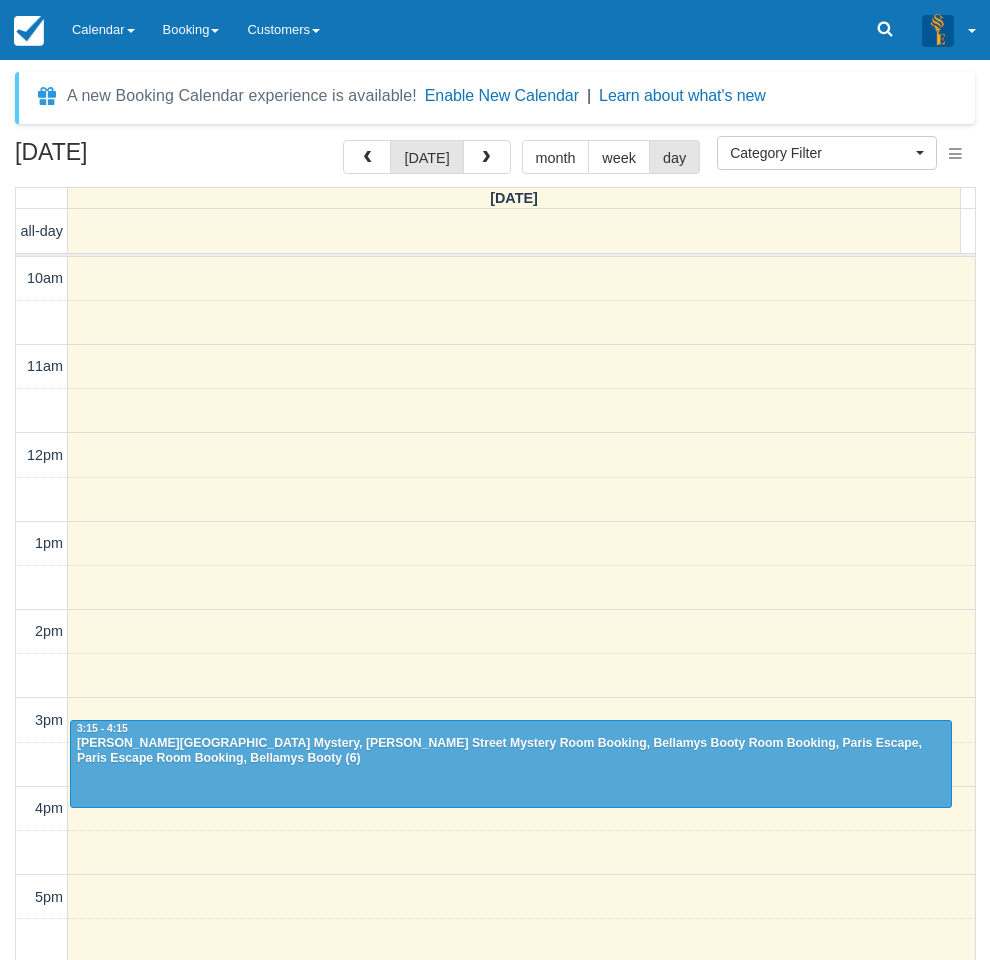 select 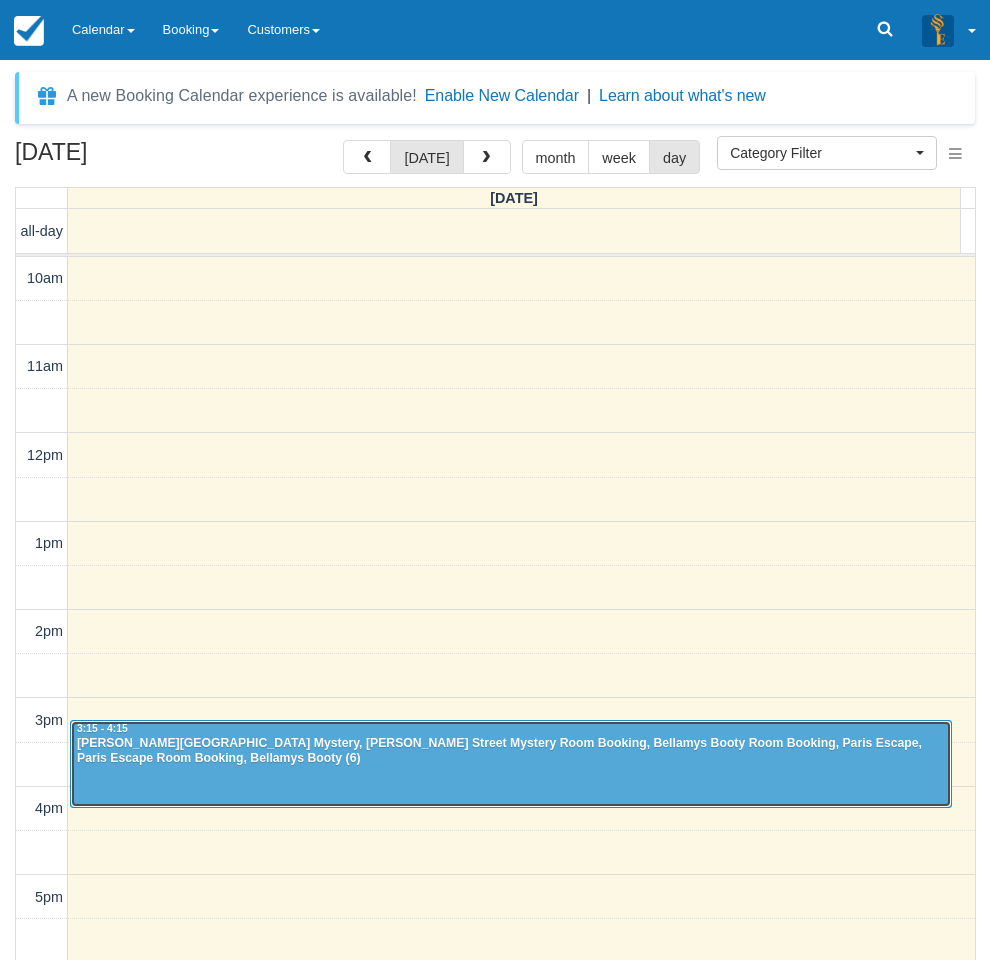click on "[PERSON_NAME][GEOGRAPHIC_DATA] Mystery, [PERSON_NAME] Street Mystery Room Booking, Bellamys Booty Room Booking, Paris Escape, Paris Escape Room Booking, Bellamys Booty (6)" at bounding box center (511, 752) 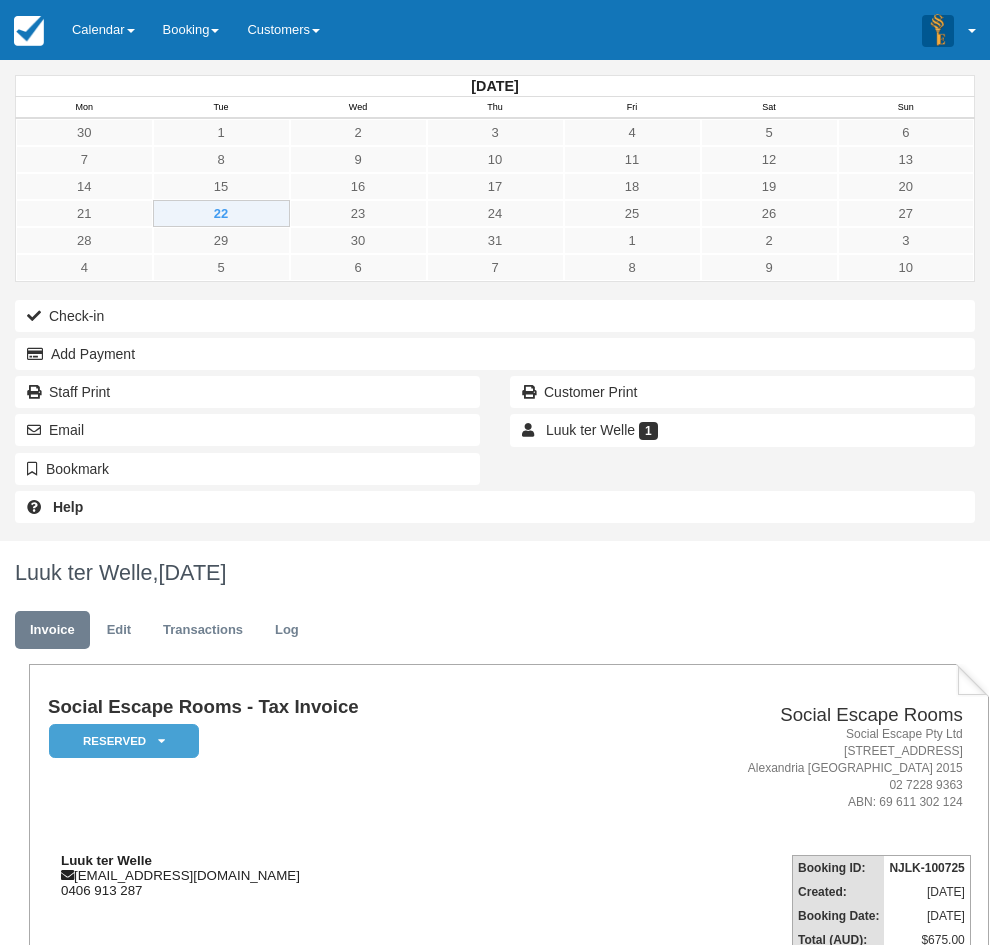 scroll, scrollTop: 0, scrollLeft: 0, axis: both 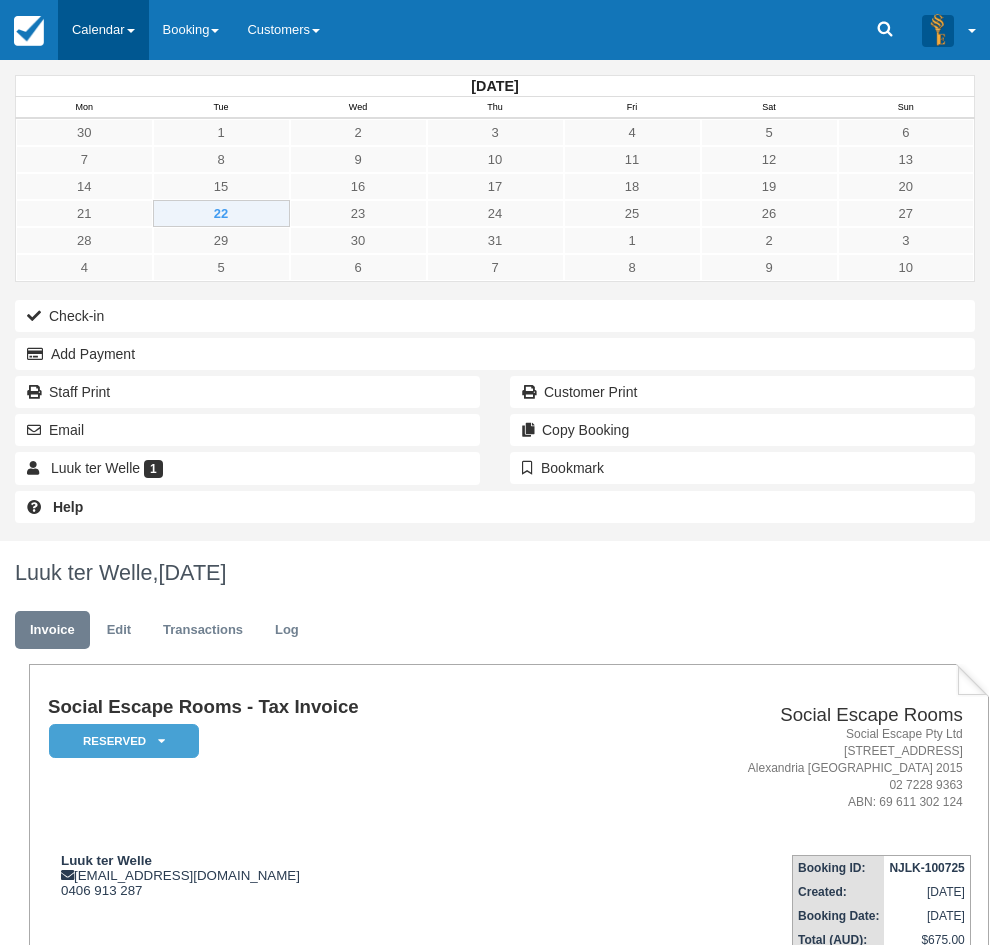 click on "Calendar" at bounding box center (103, 30) 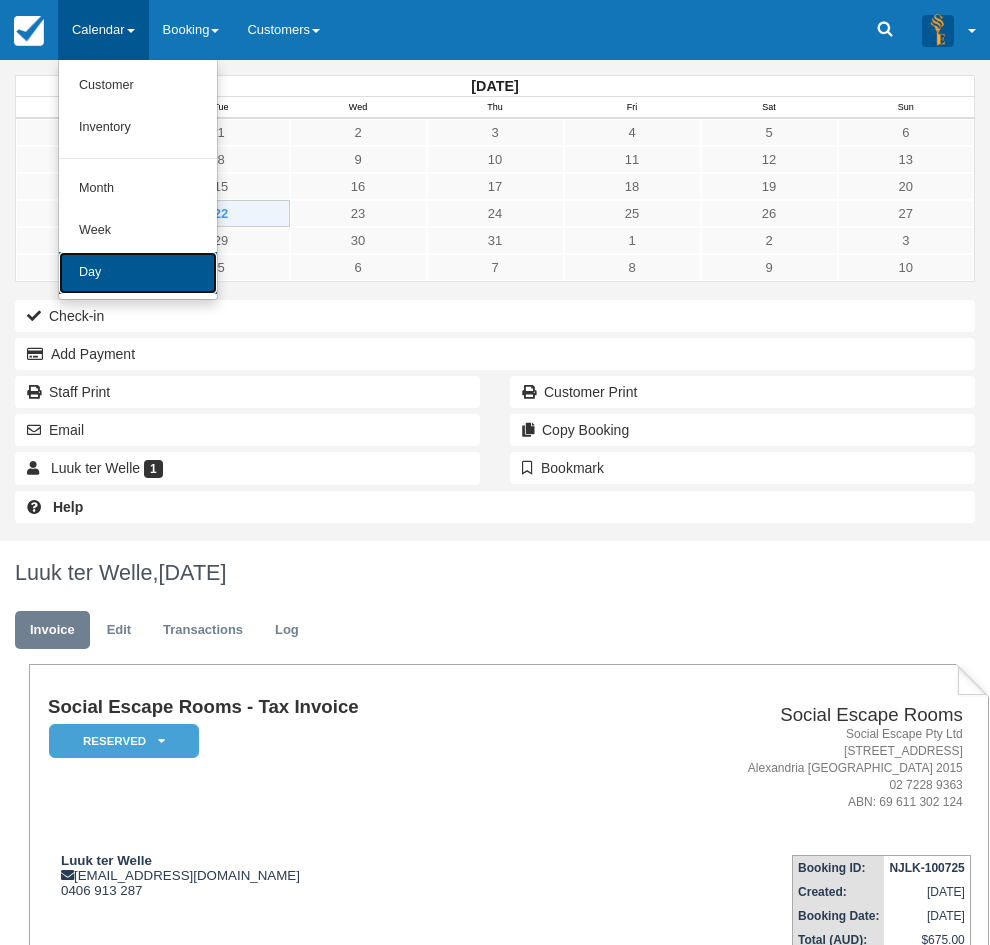 click on "Day" at bounding box center (138, 273) 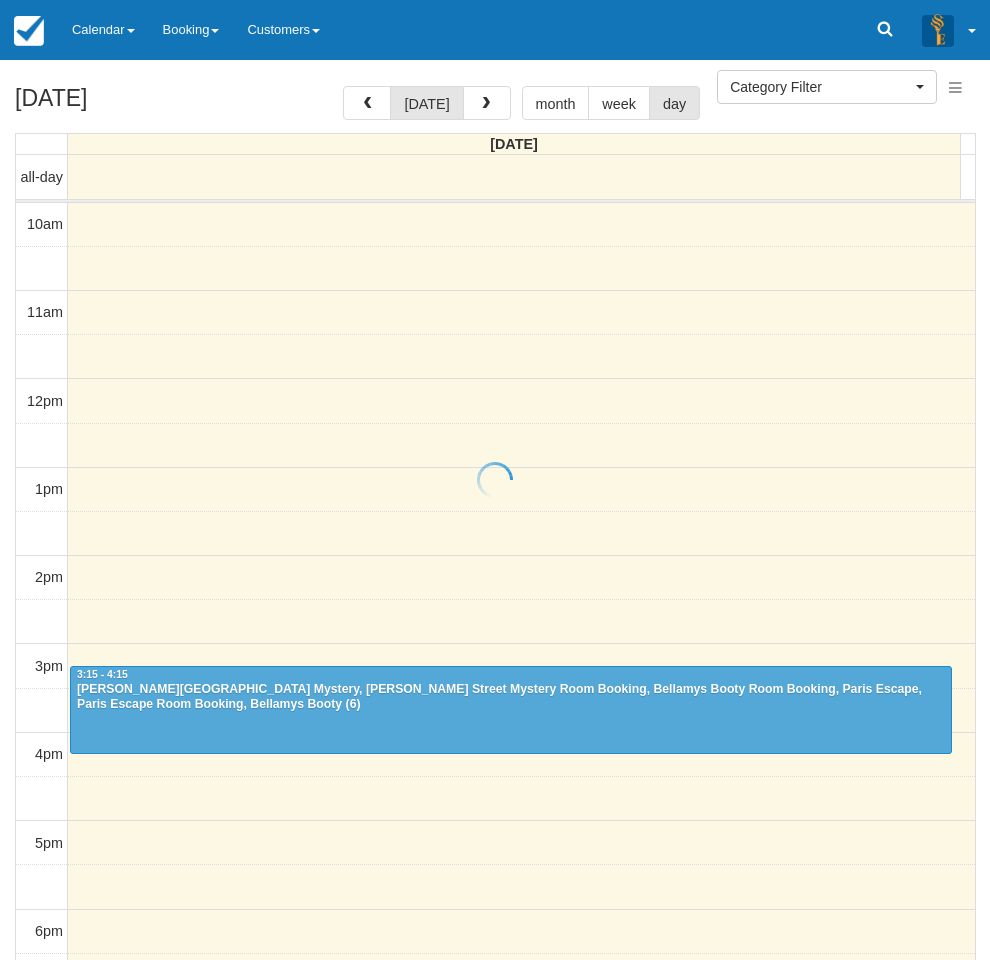 select 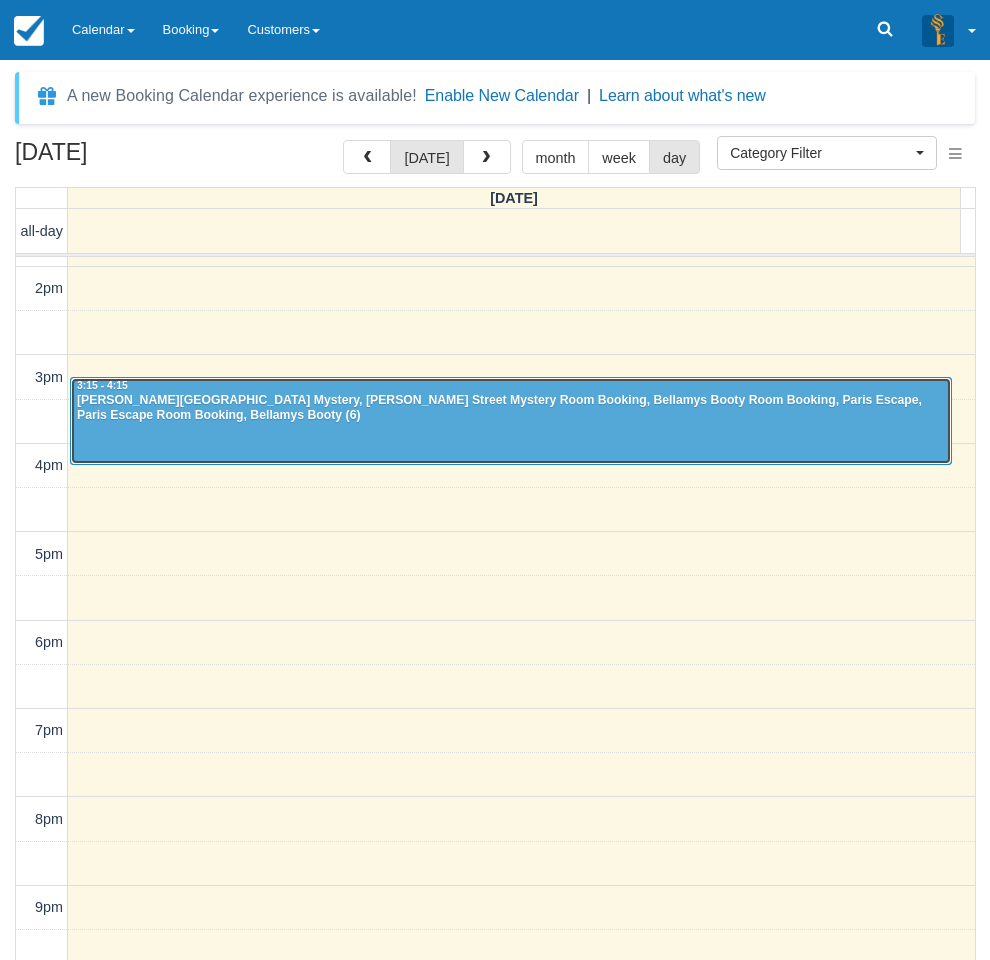 scroll, scrollTop: 243, scrollLeft: 0, axis: vertical 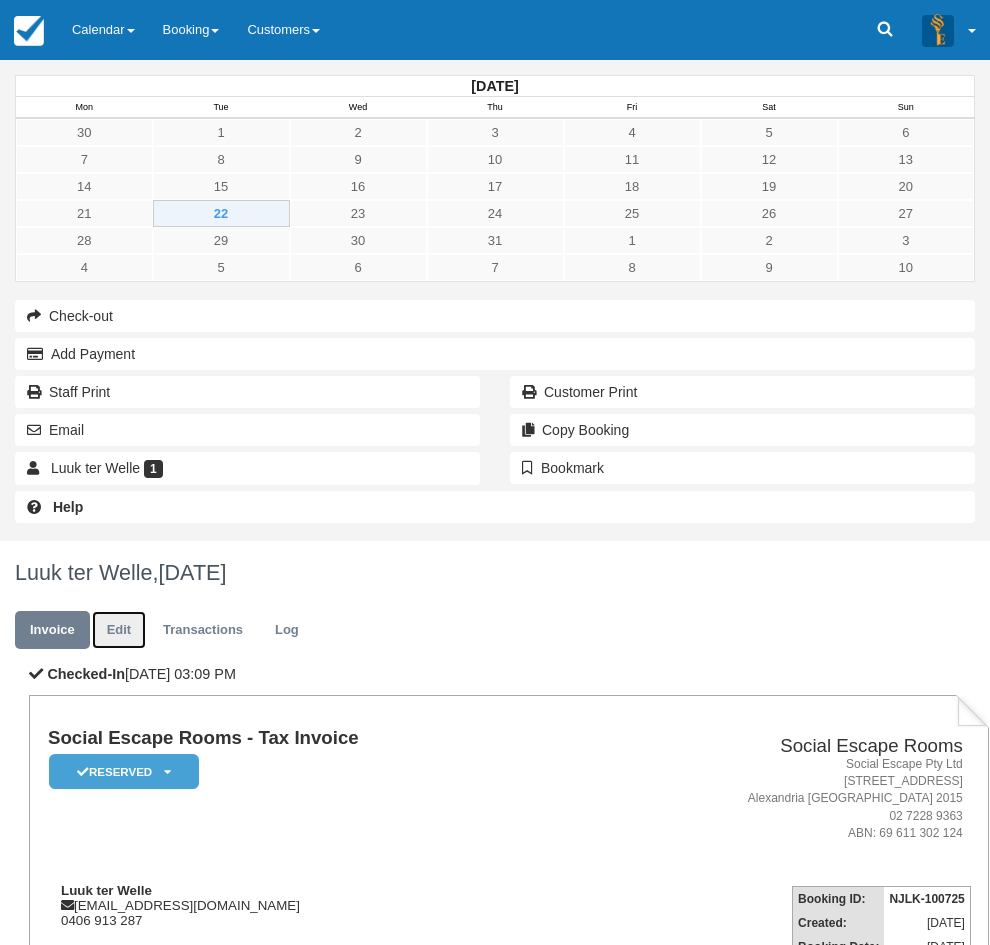 click on "Edit" at bounding box center [119, 630] 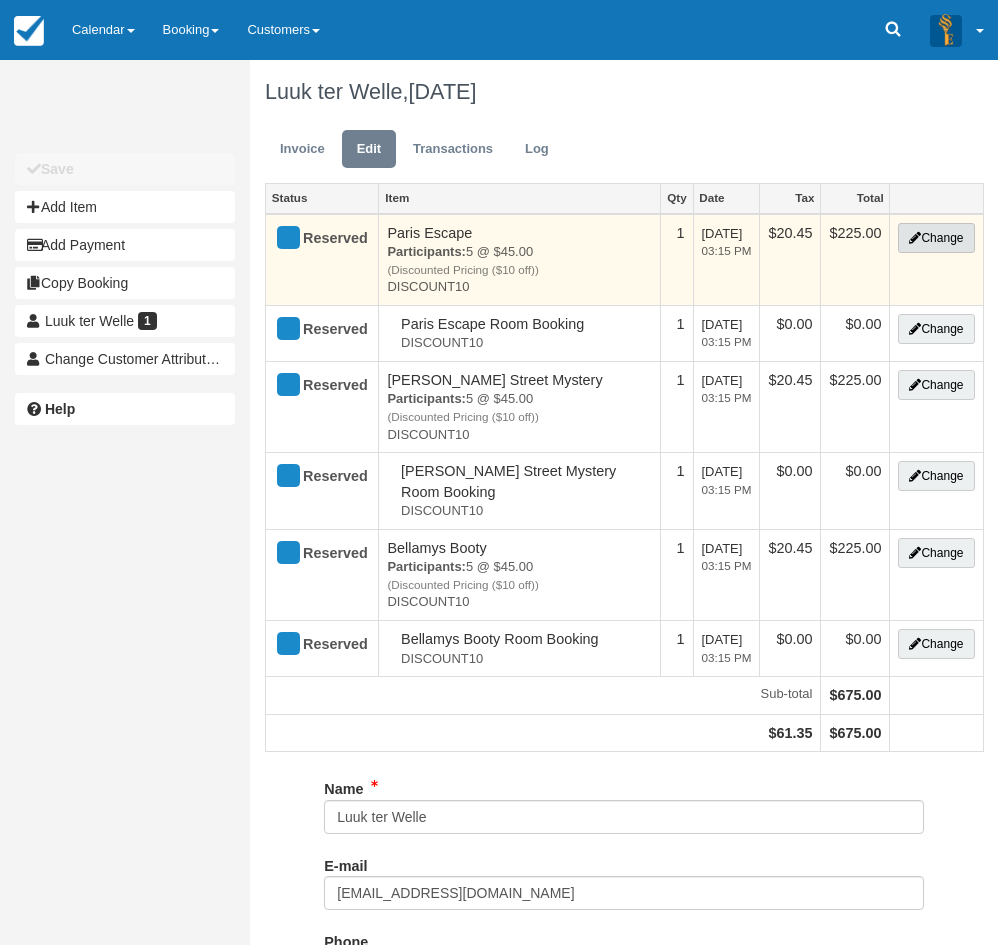 type on "0406 913 287" 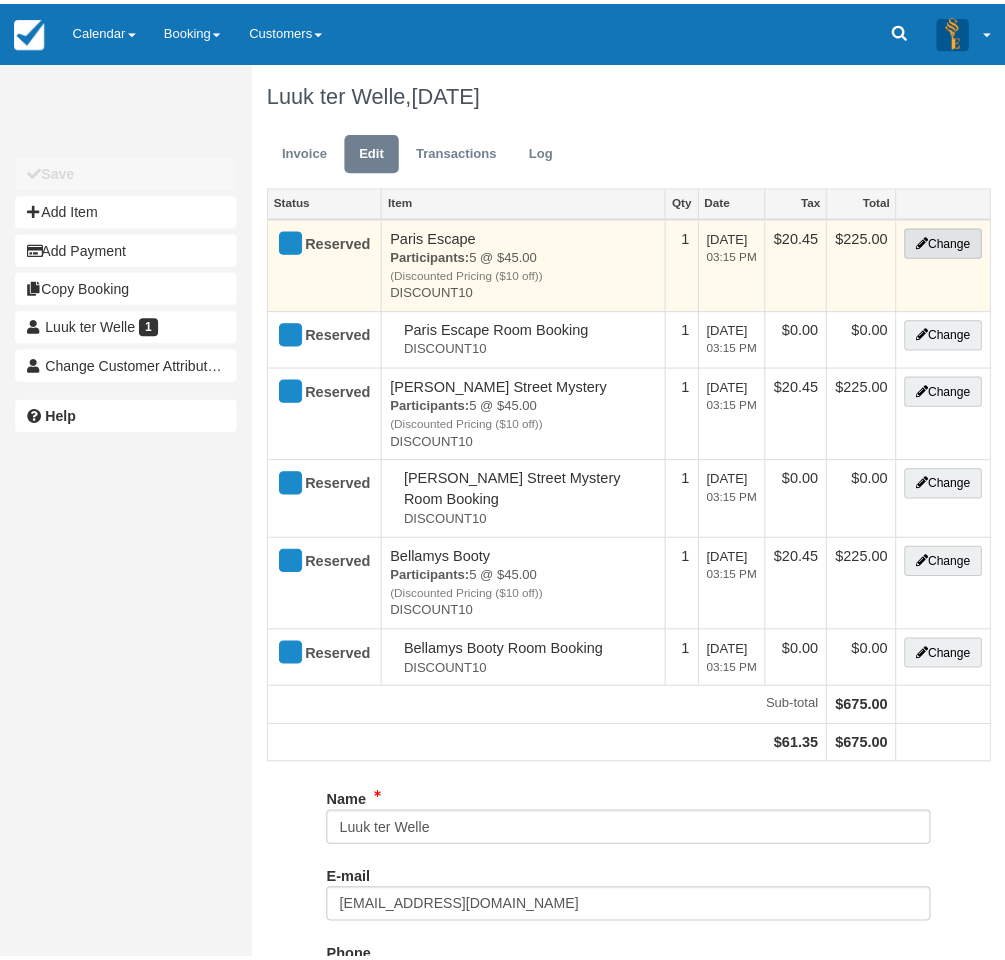 scroll, scrollTop: 0, scrollLeft: 0, axis: both 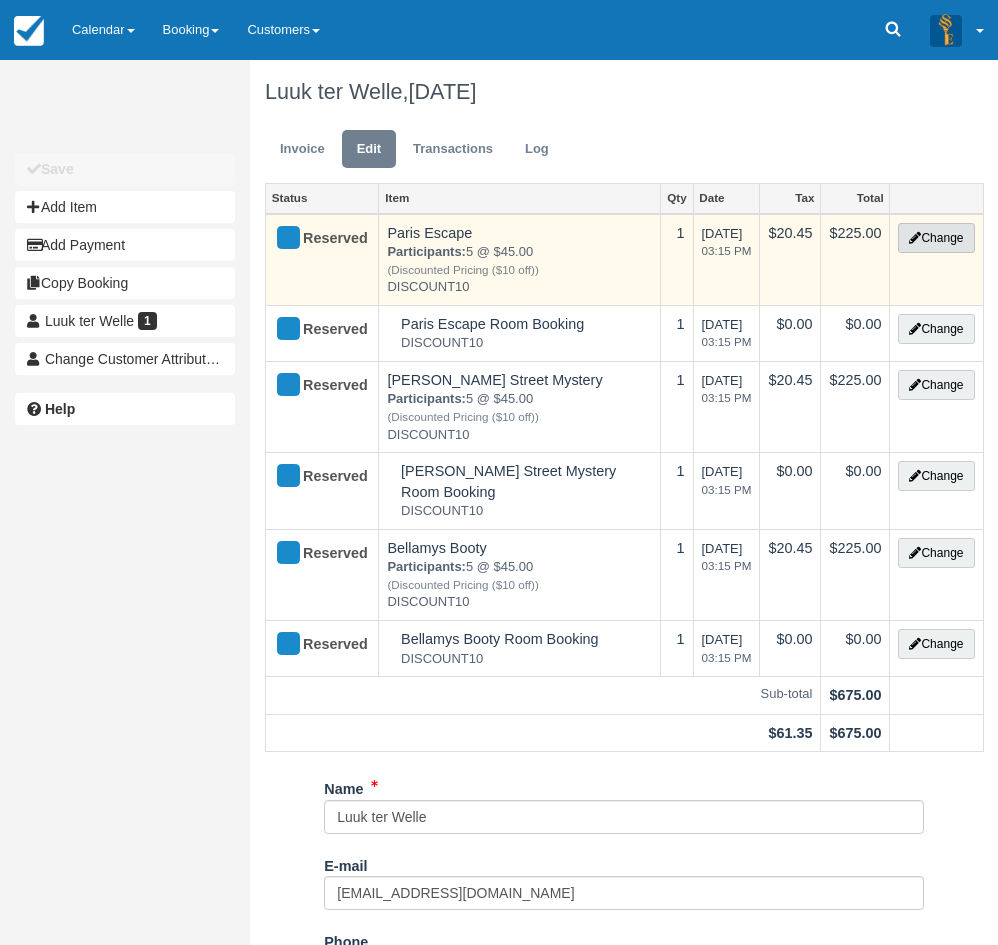 click on "Change" at bounding box center [936, 238] 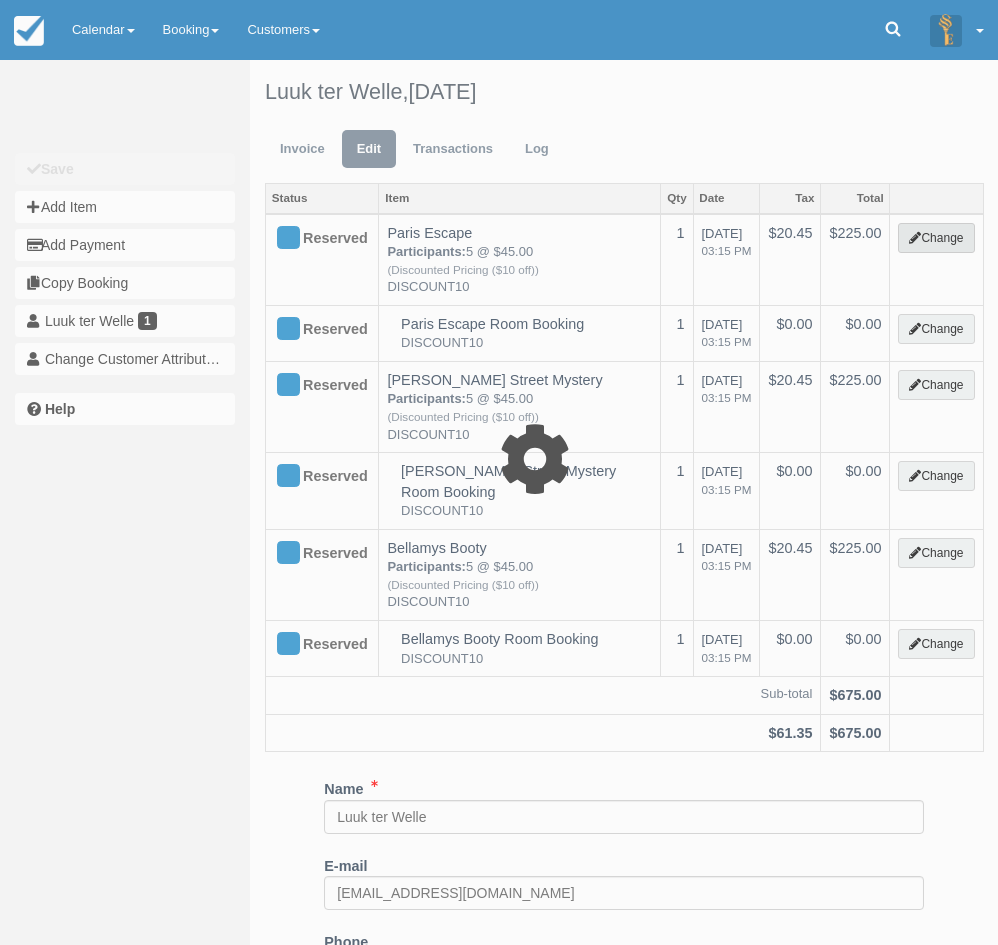select on "2" 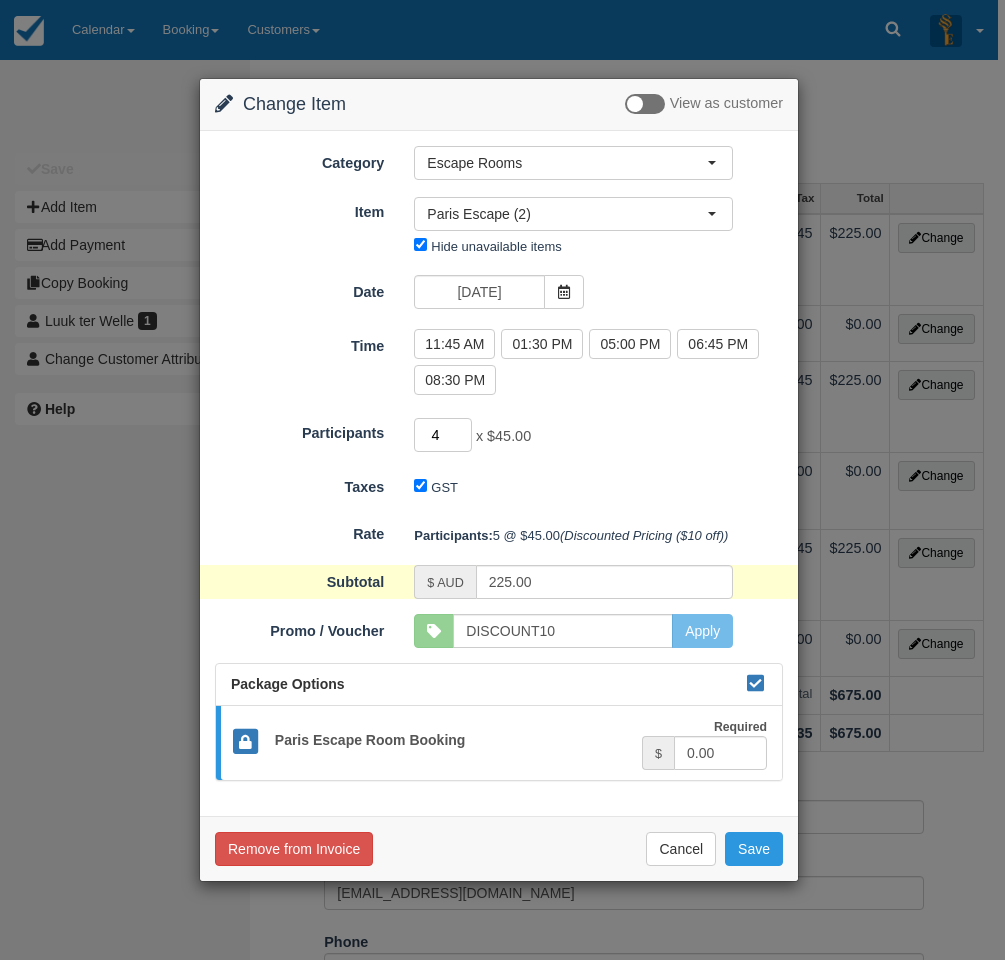 type on "4" 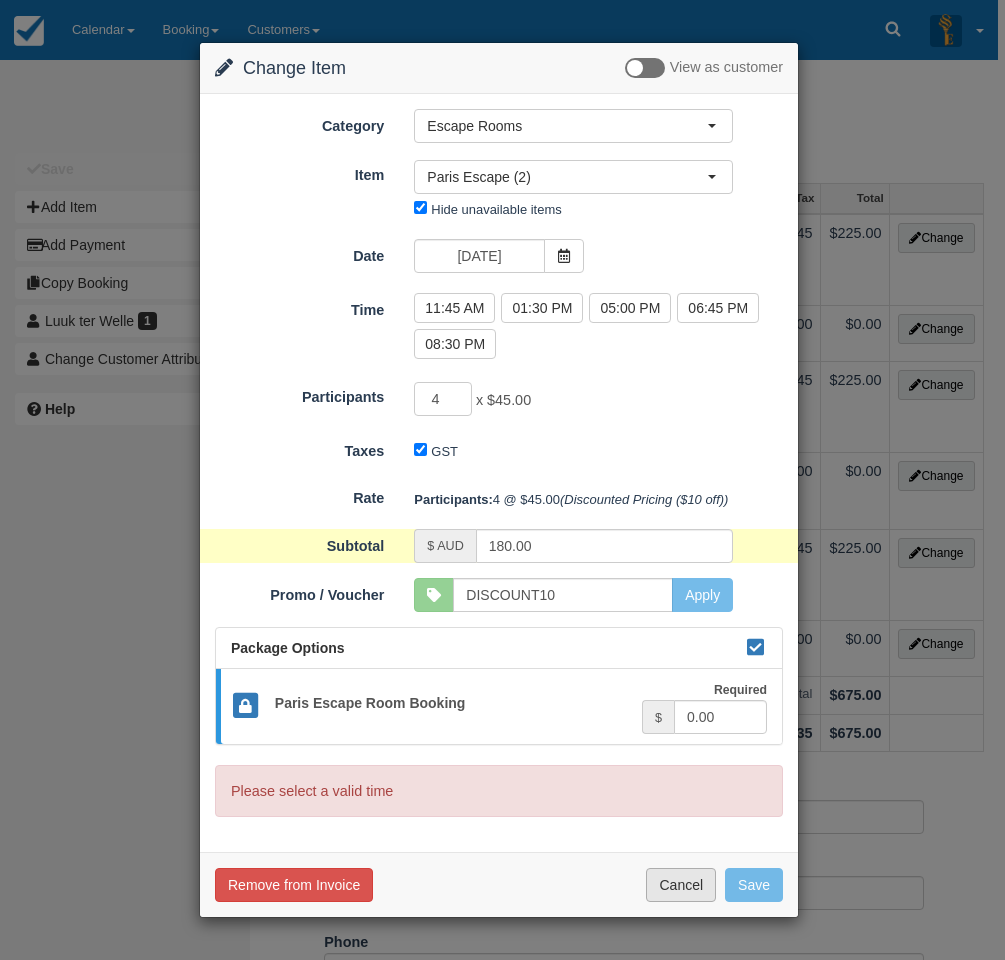 click on "Cancel" at bounding box center (681, 885) 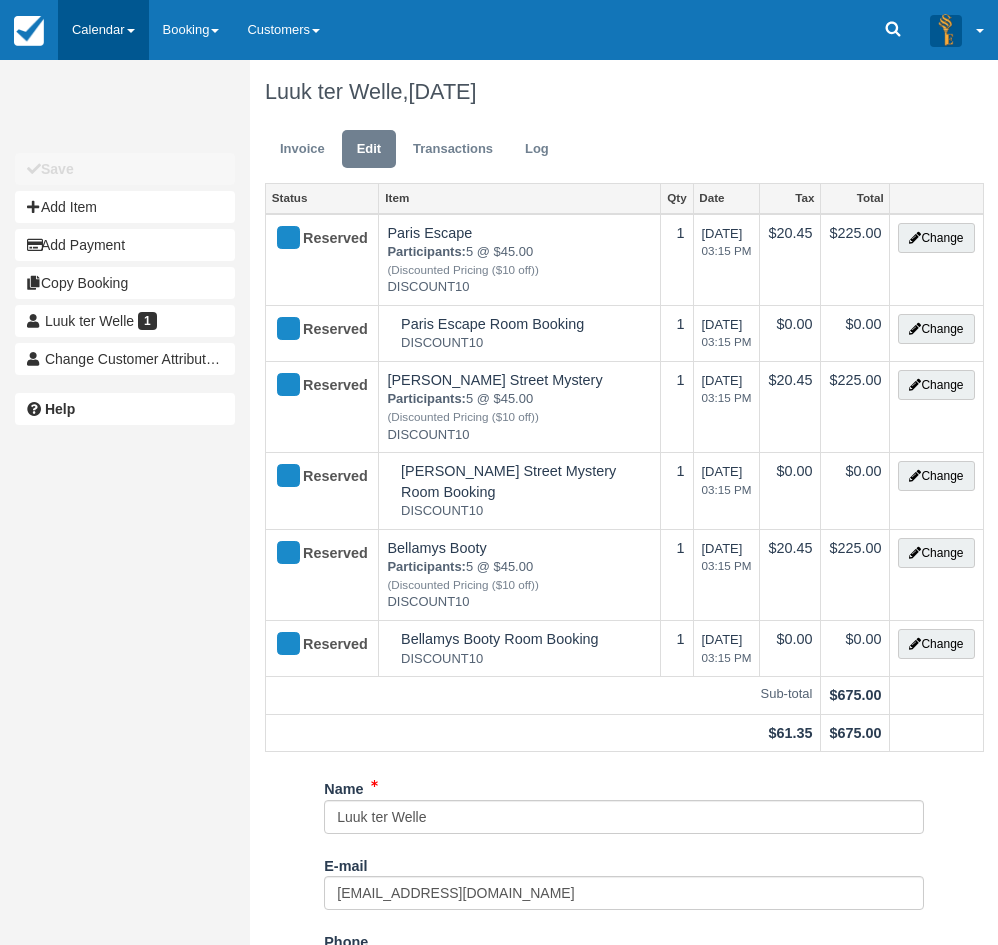 click on "Calendar" at bounding box center (103, 30) 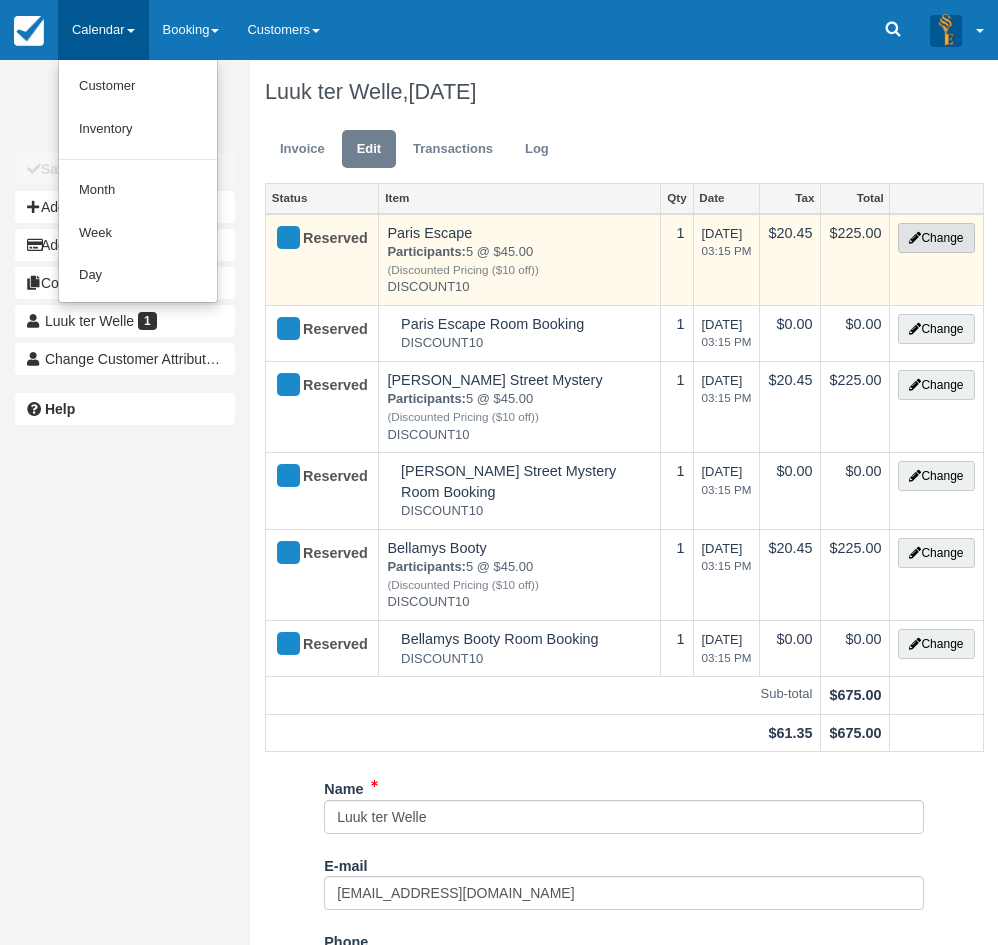 click at bounding box center [915, 238] 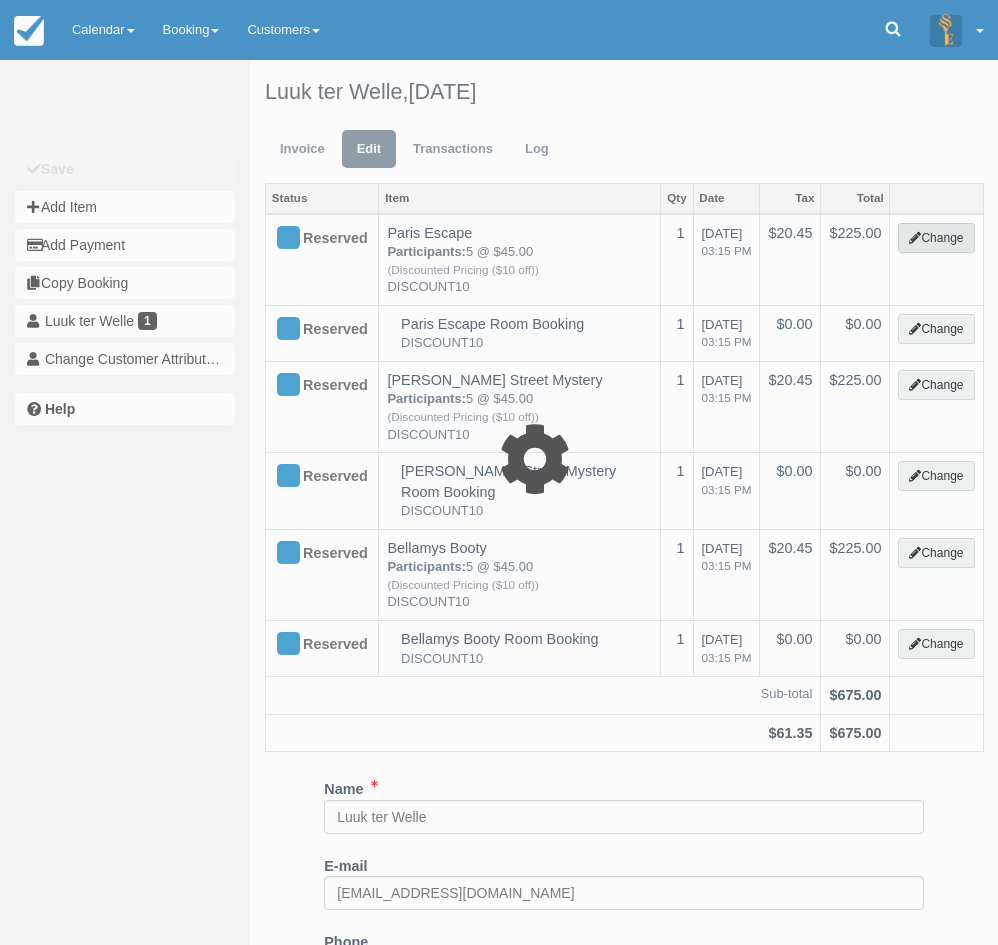 type on "225.00" 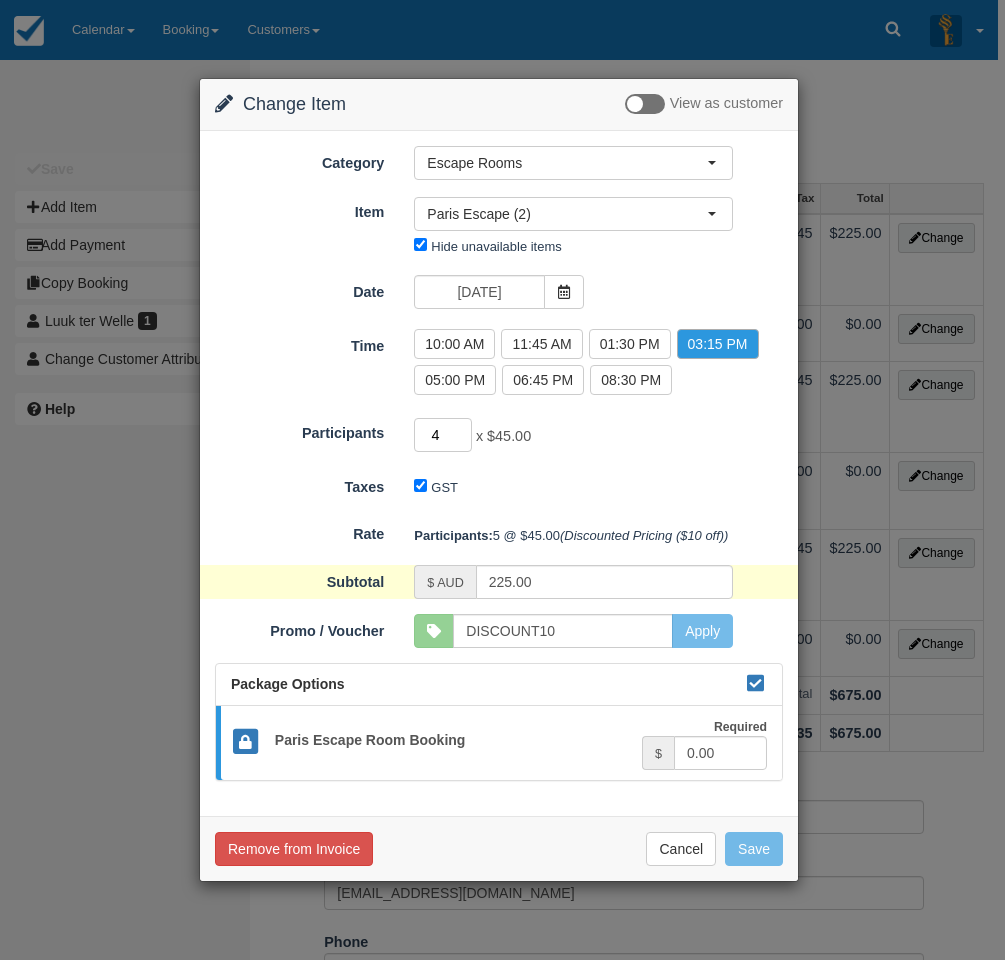 type on "4" 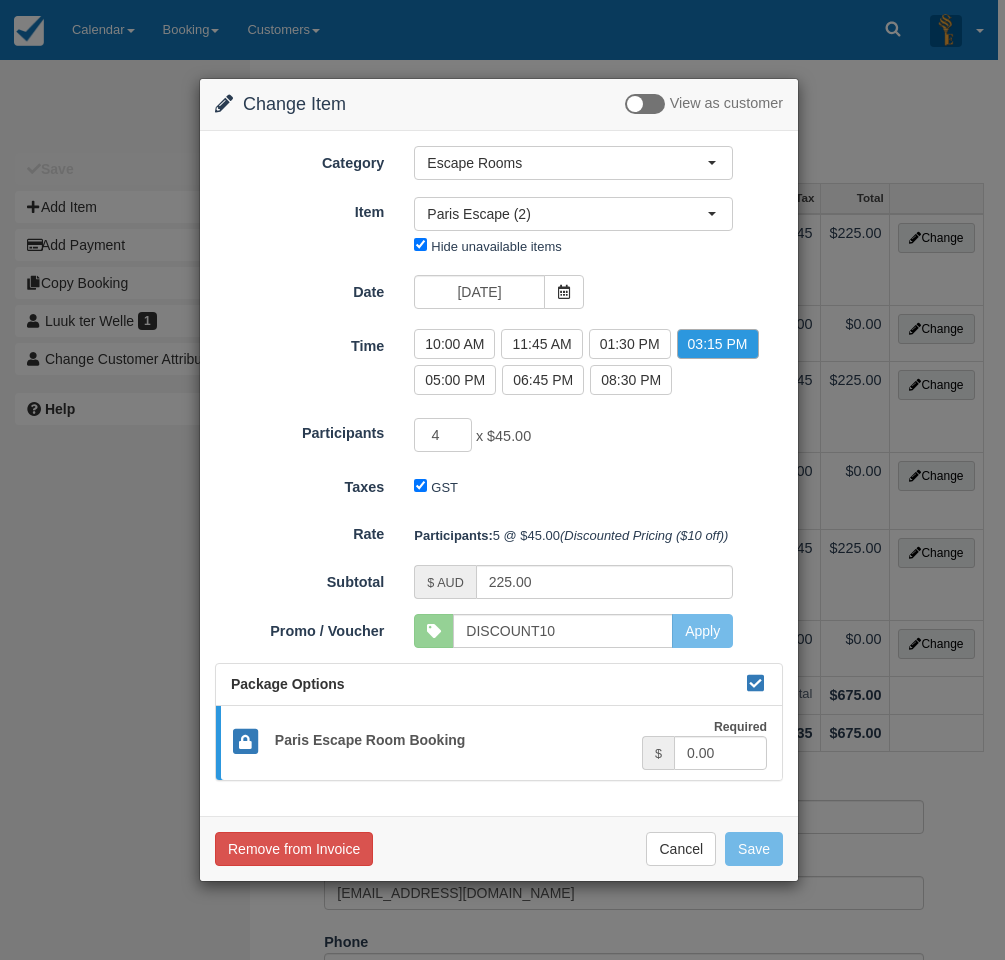 type on "180.00" 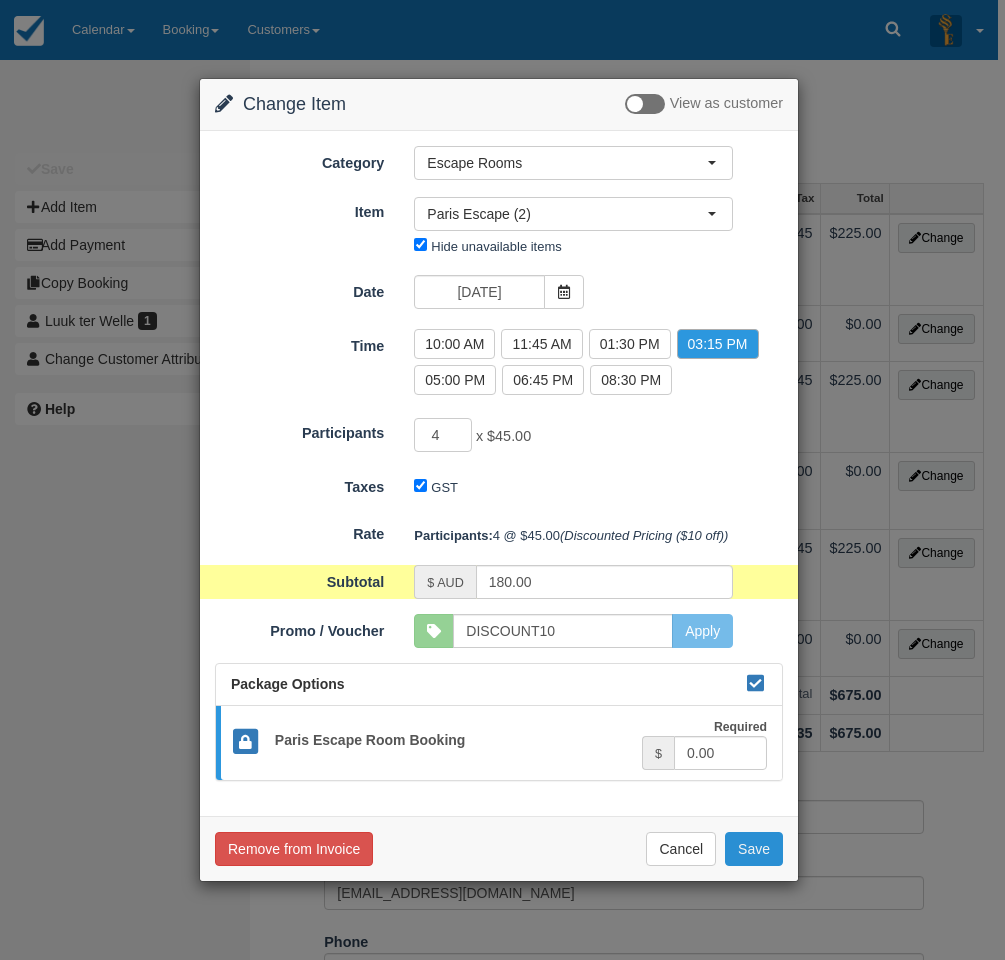 click on "Save" at bounding box center [754, 849] 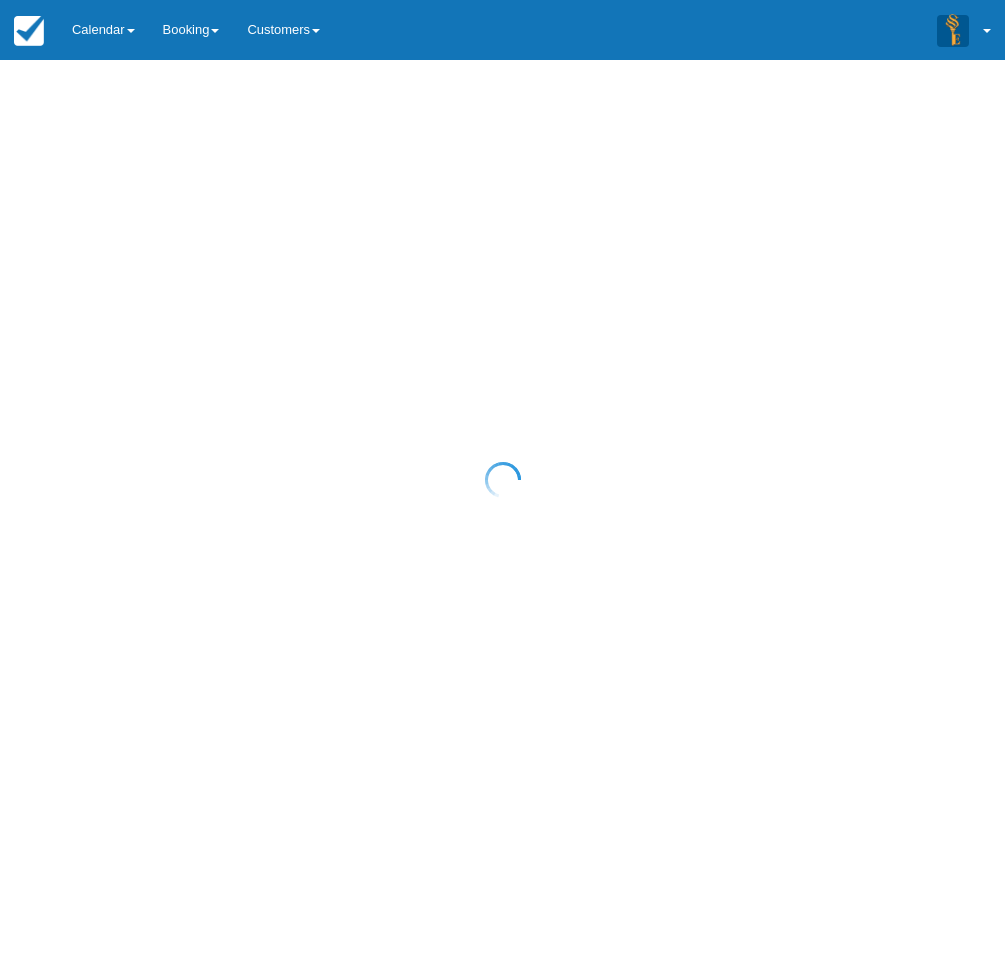 scroll, scrollTop: 0, scrollLeft: 0, axis: both 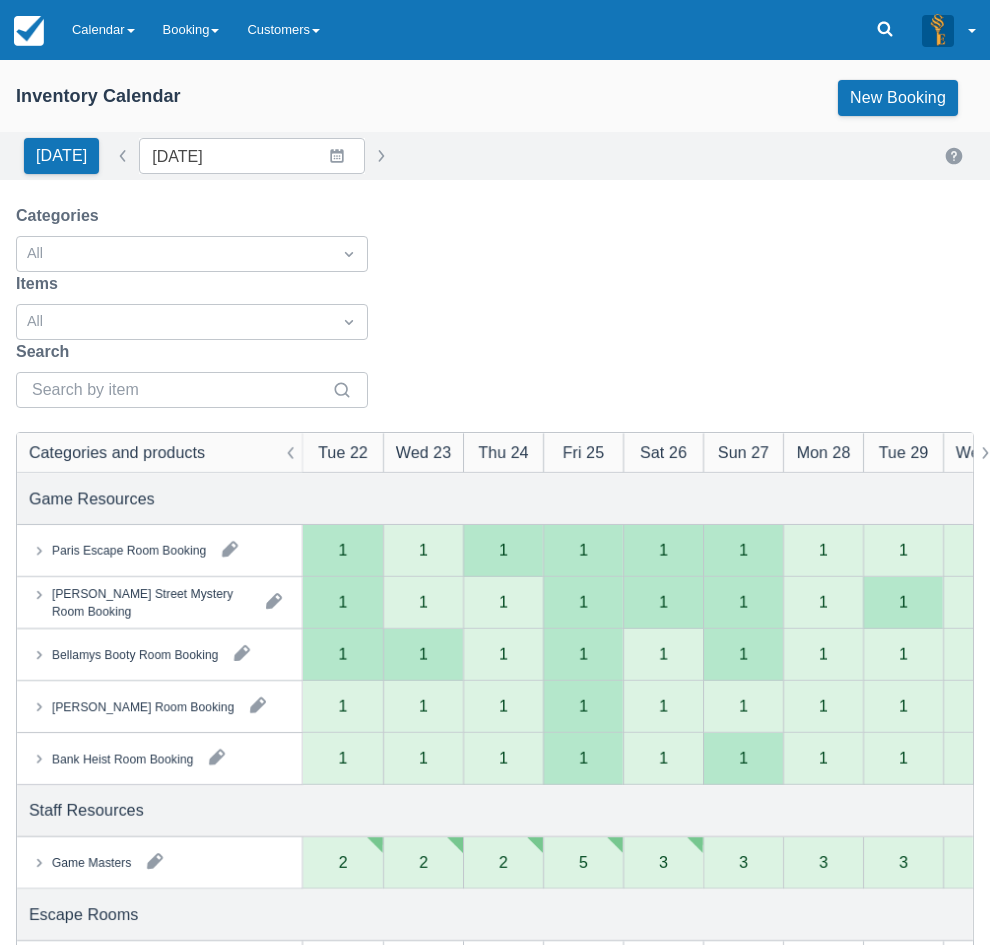 click at bounding box center [155, 861] 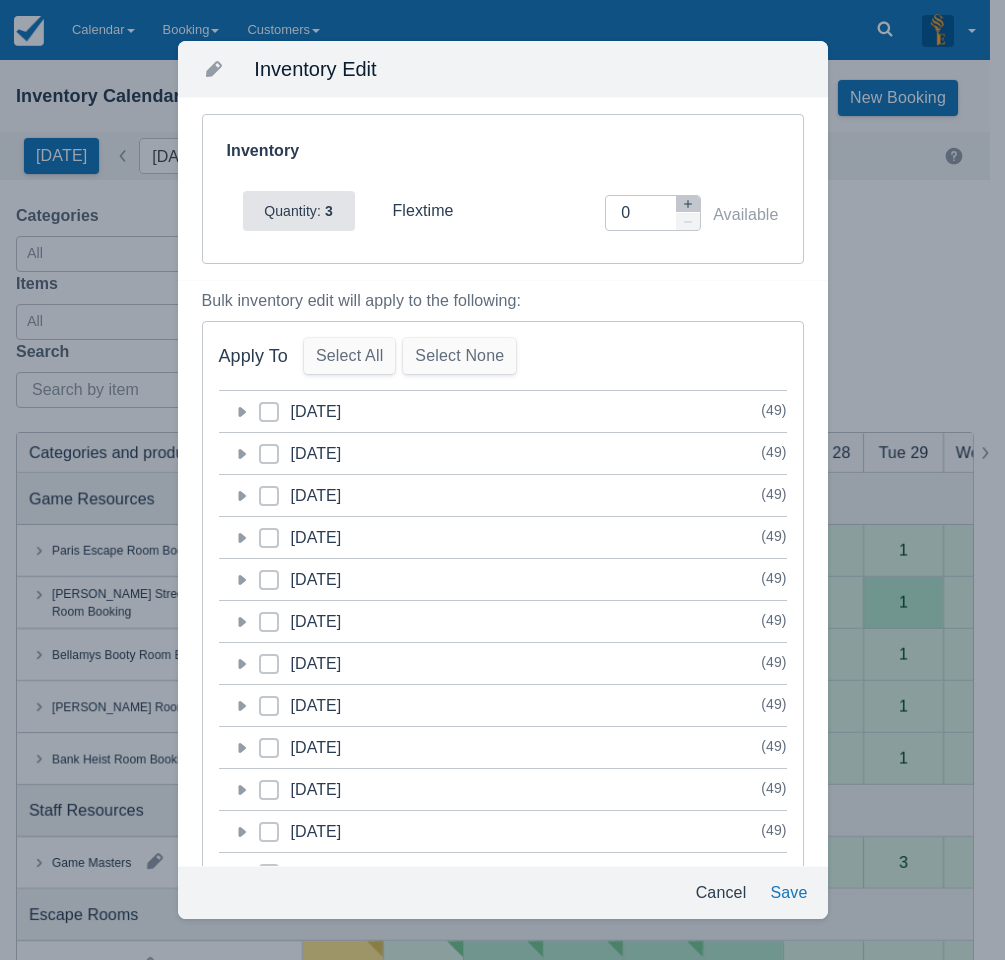 click 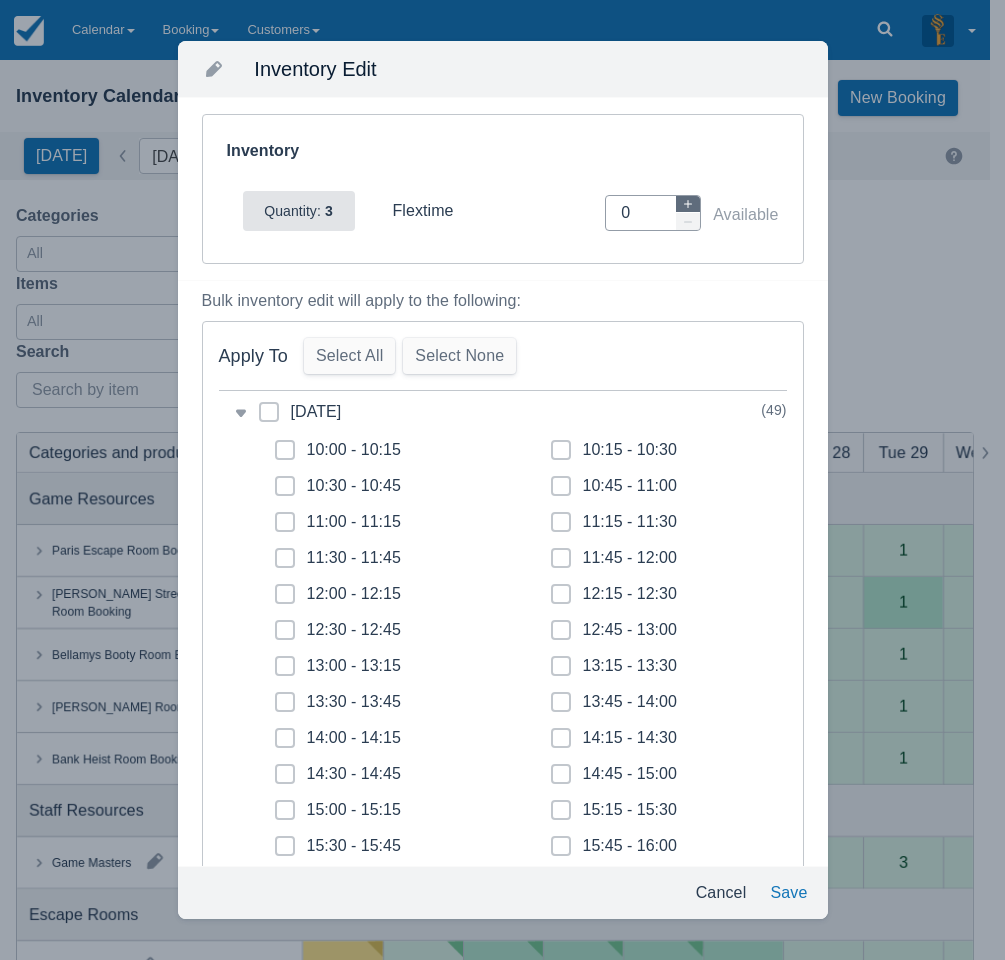click 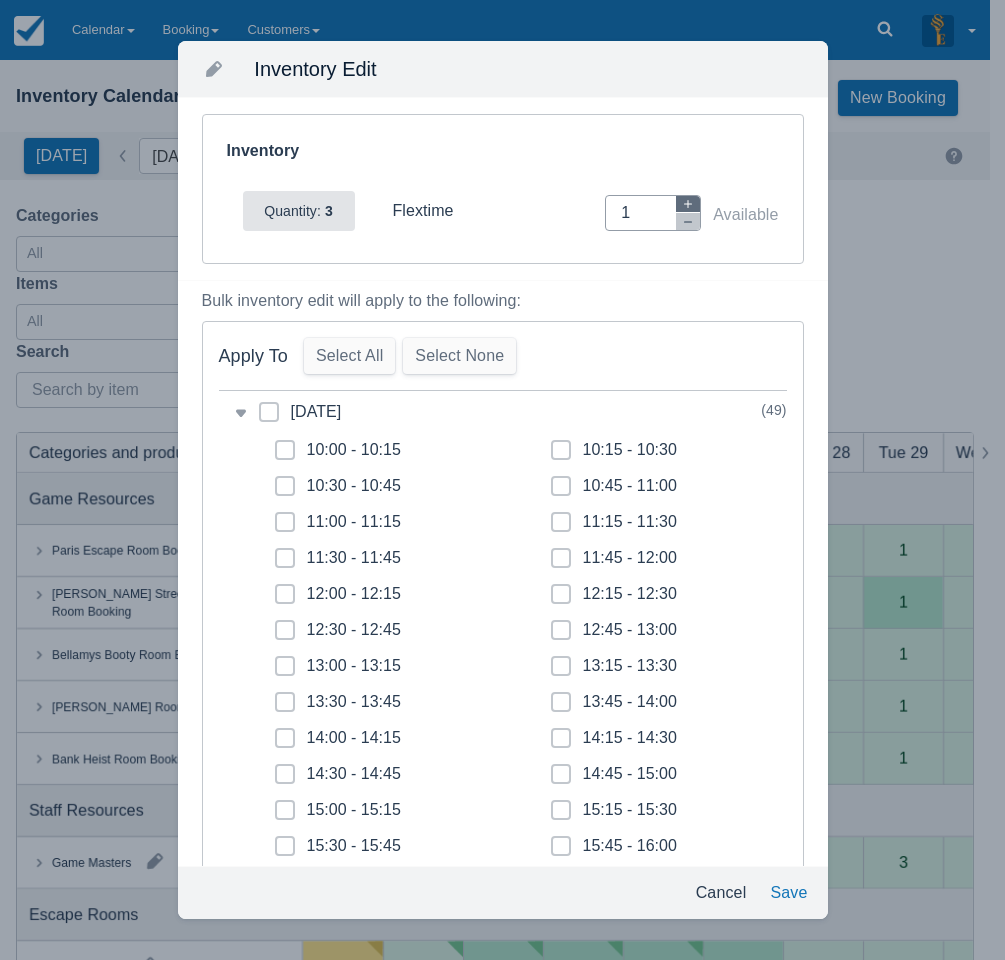 click 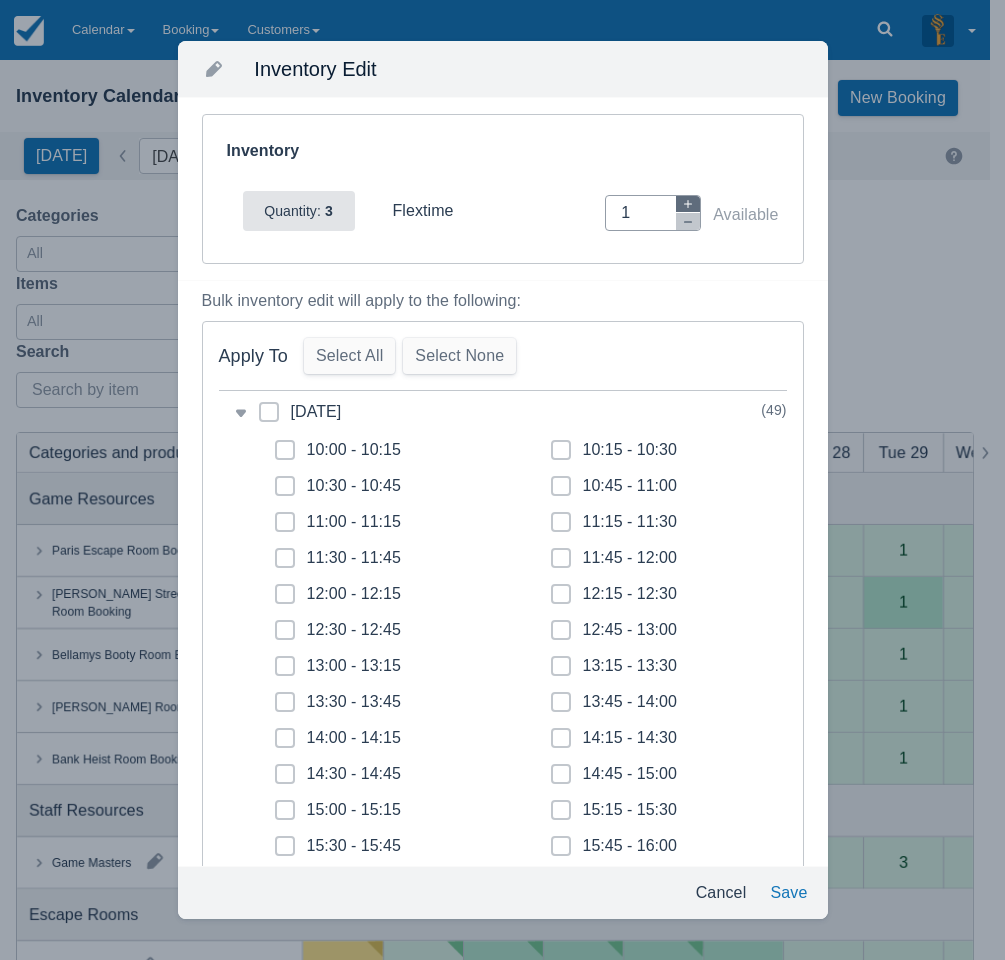 type on "2" 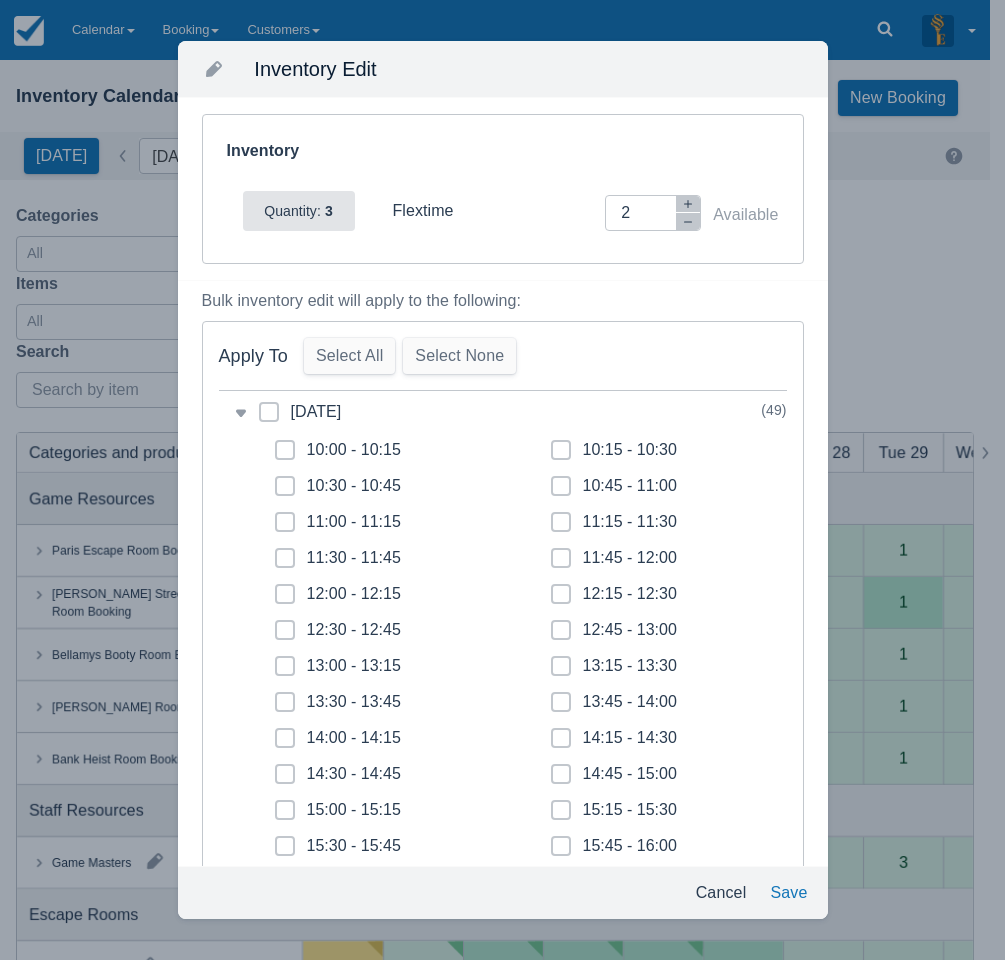 click at bounding box center [269, 420] 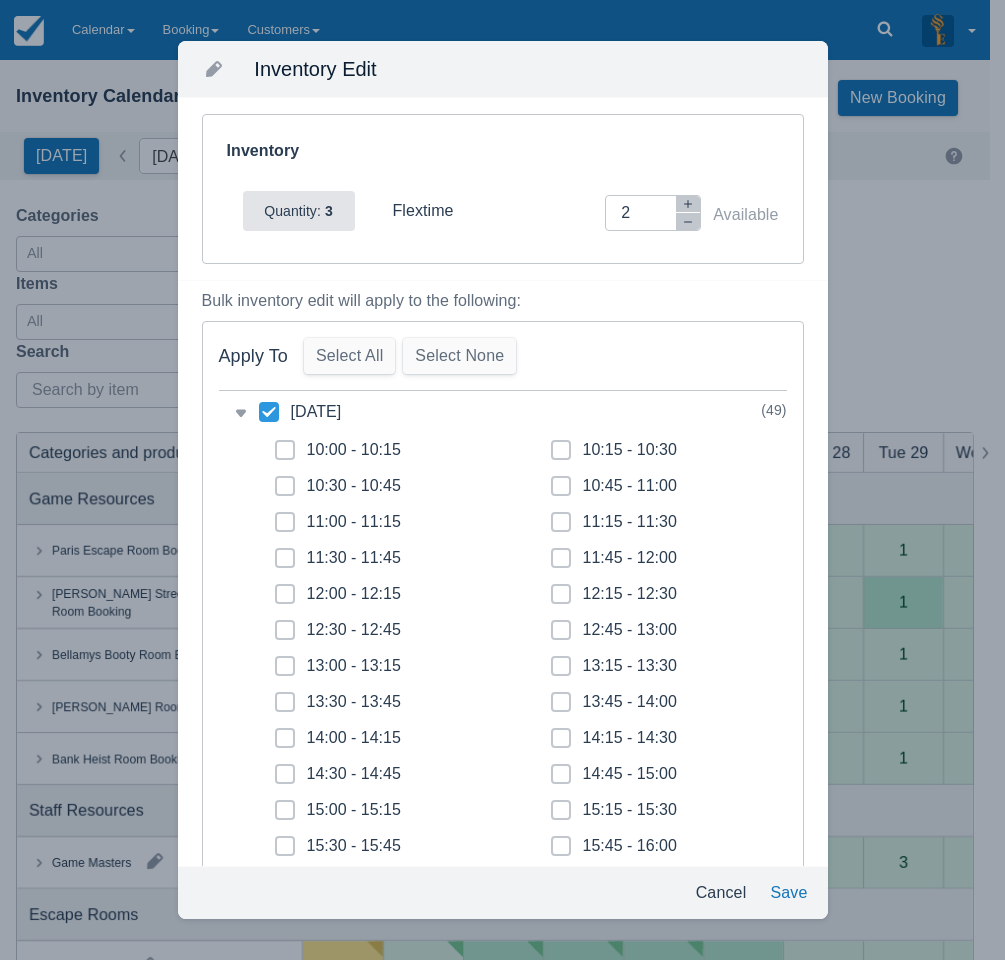 checkbox on "true" 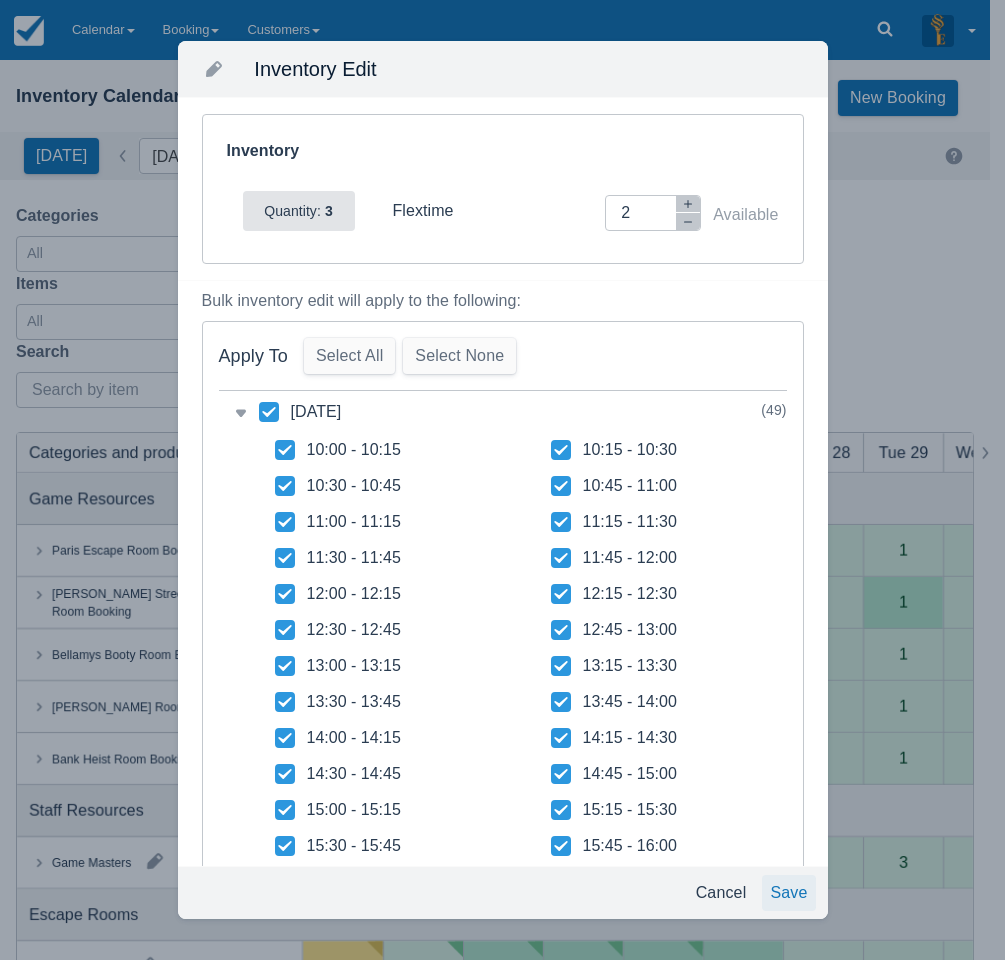 click on "Save" at bounding box center [788, 893] 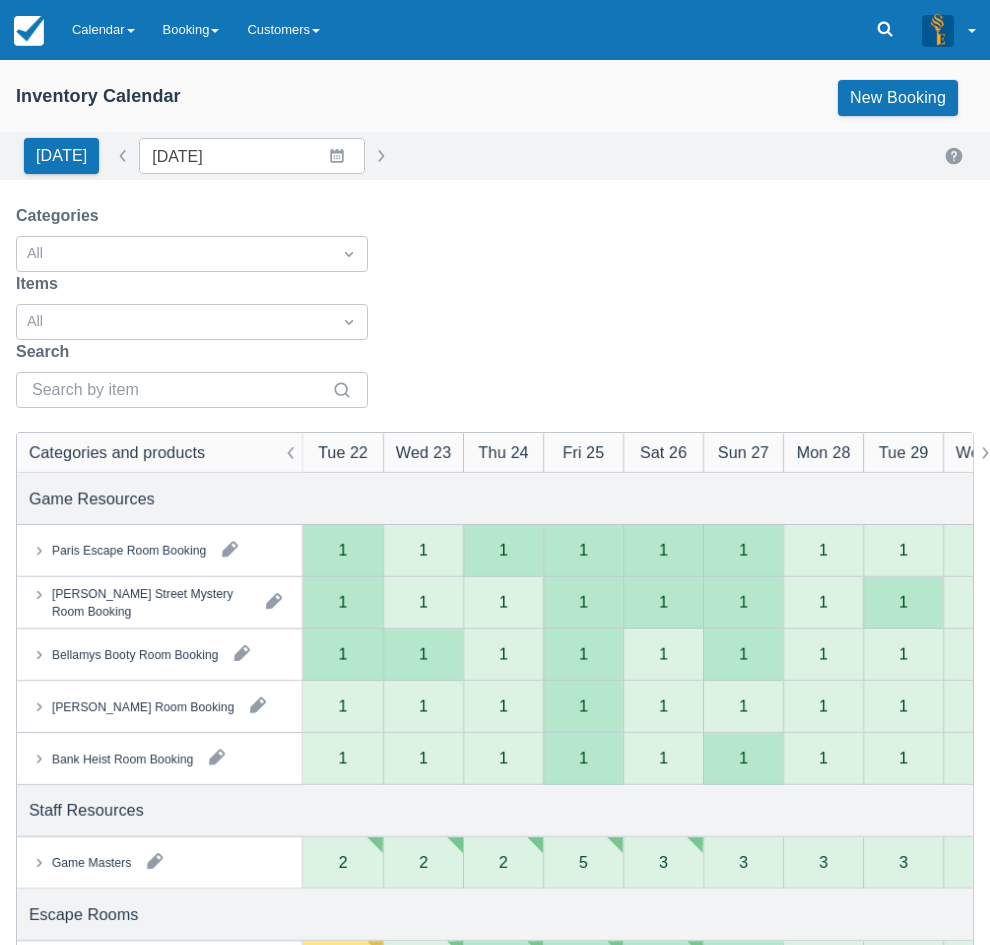 click at bounding box center (155, 861) 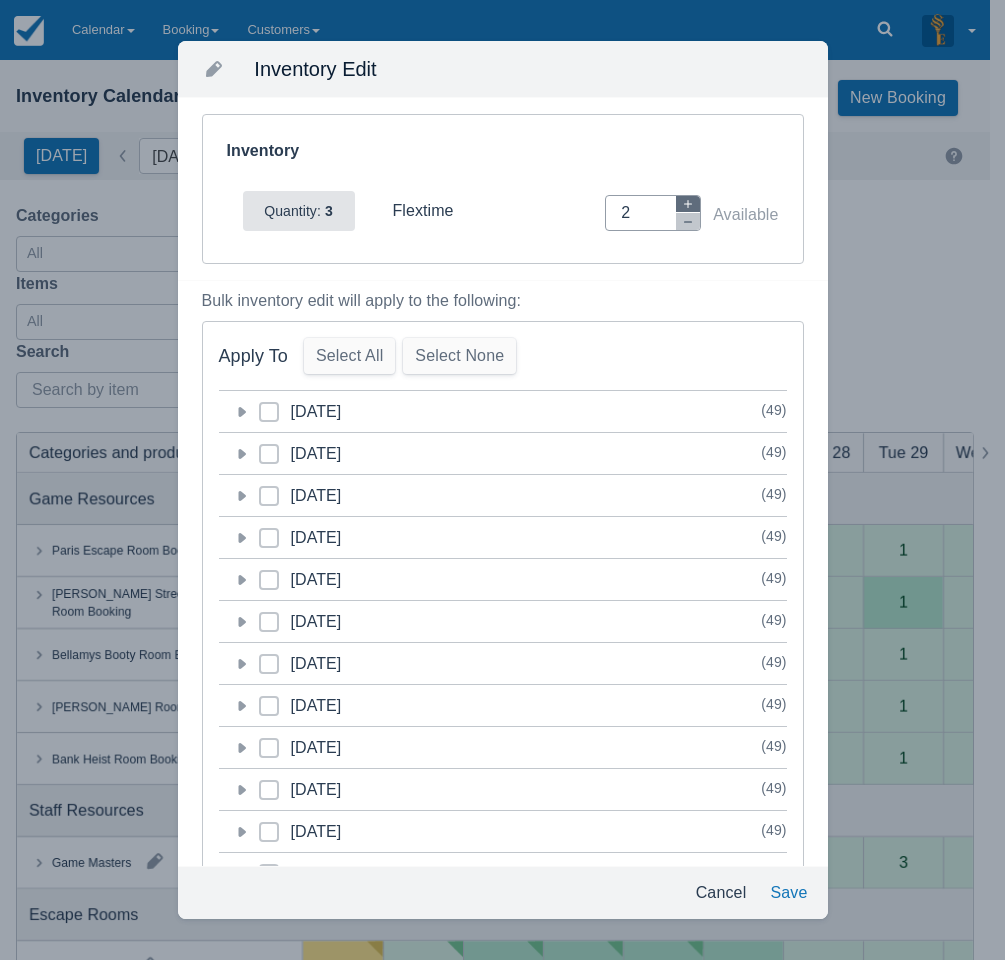 click at bounding box center [688, 204] 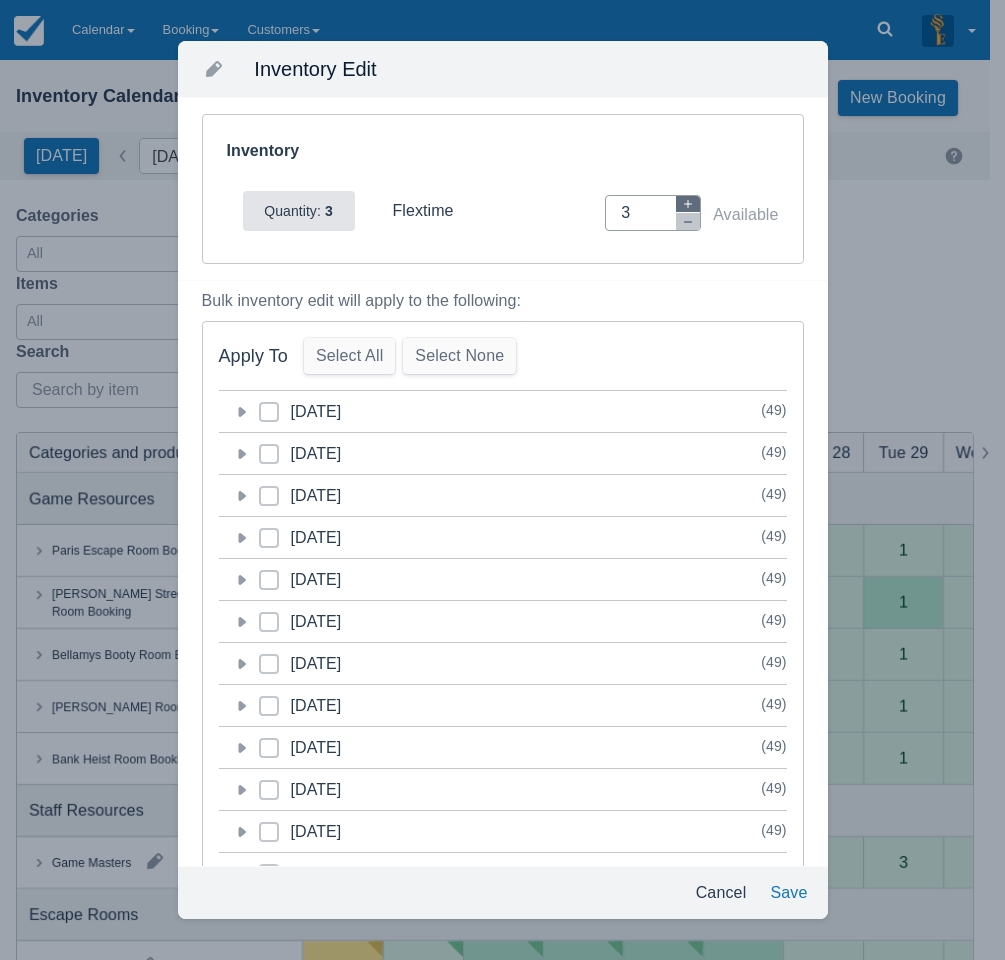 click at bounding box center (688, 204) 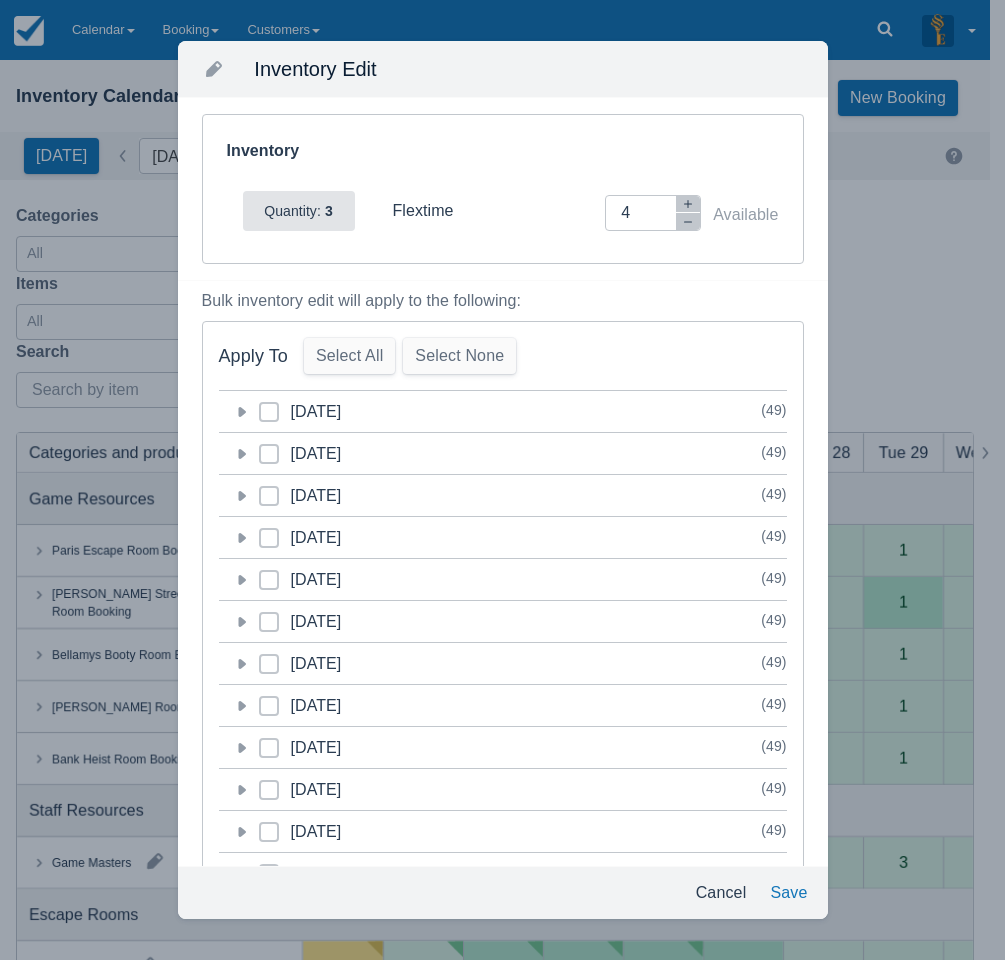 click 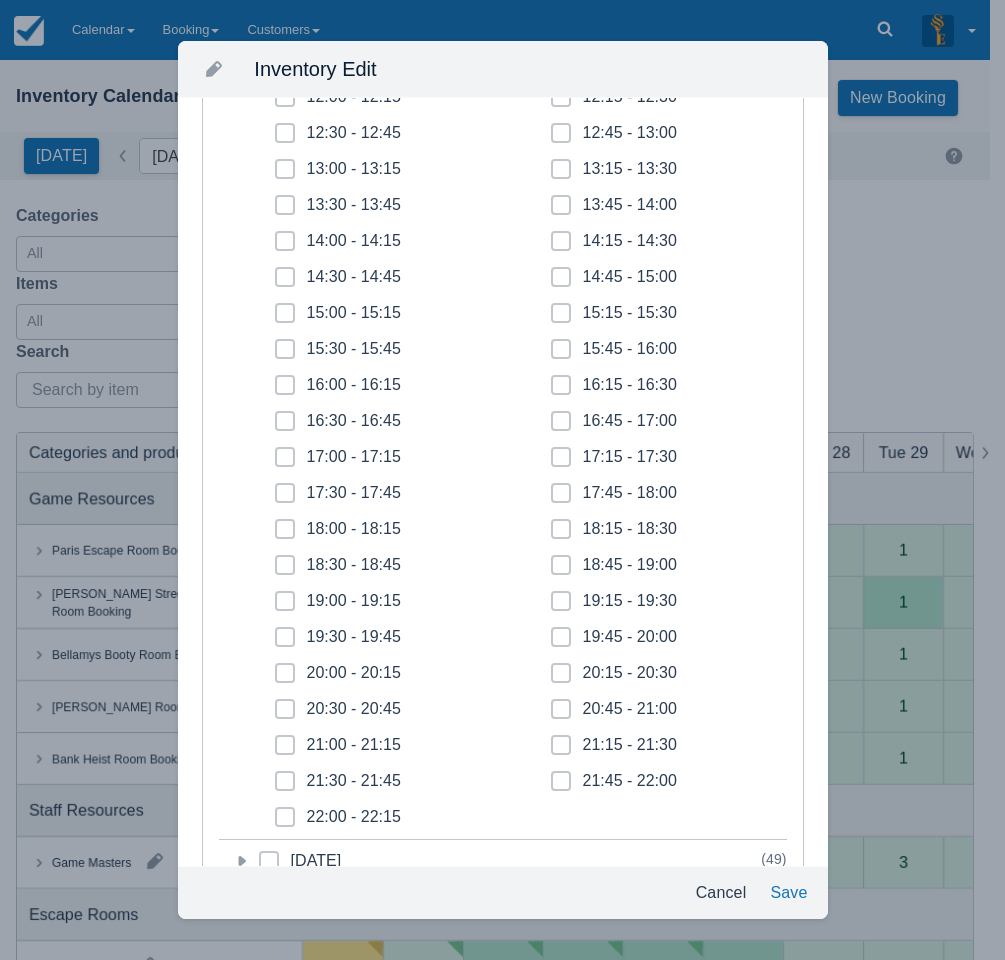 scroll, scrollTop: 500, scrollLeft: 0, axis: vertical 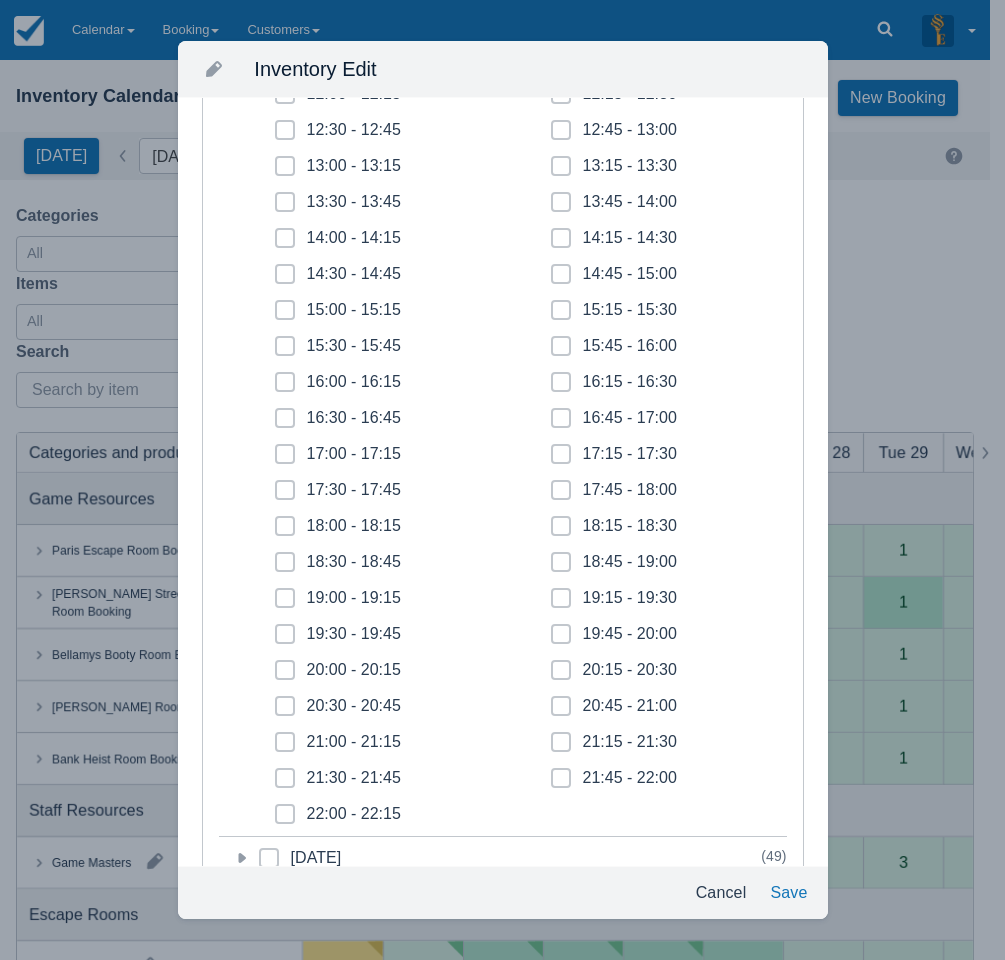 click 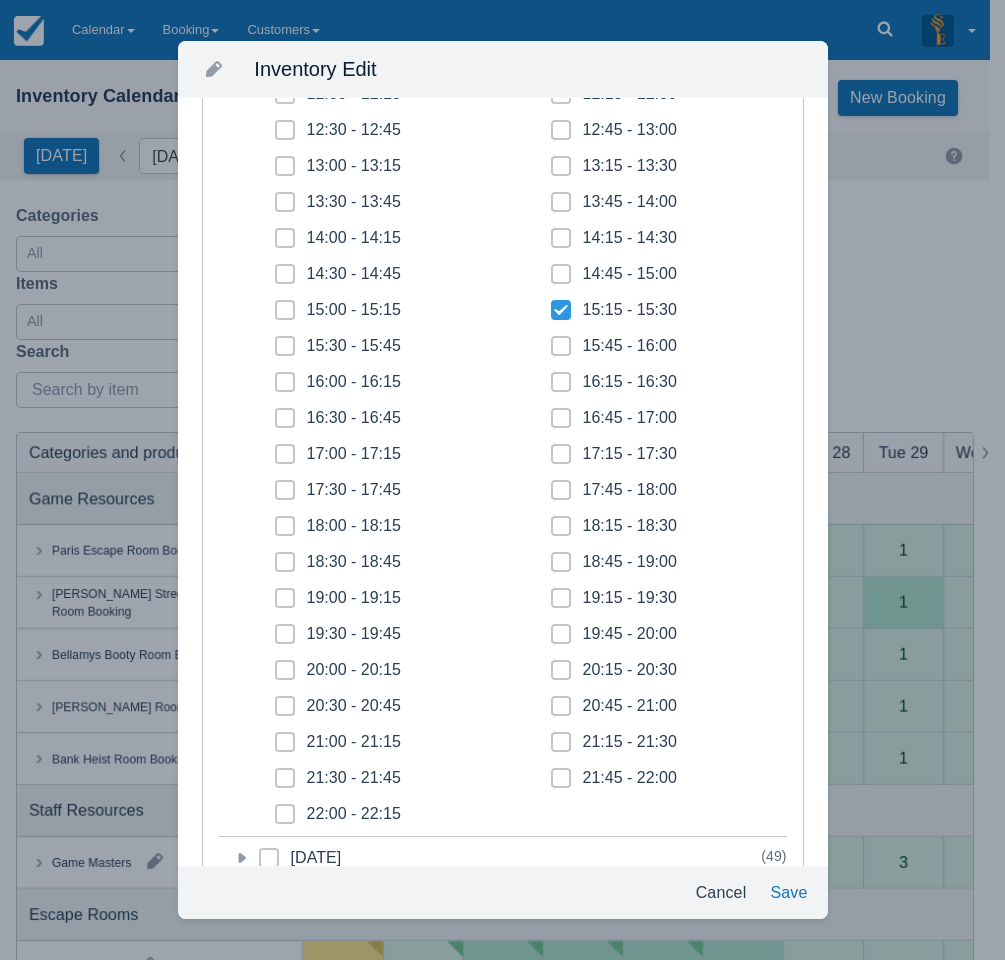 checkbox on "true" 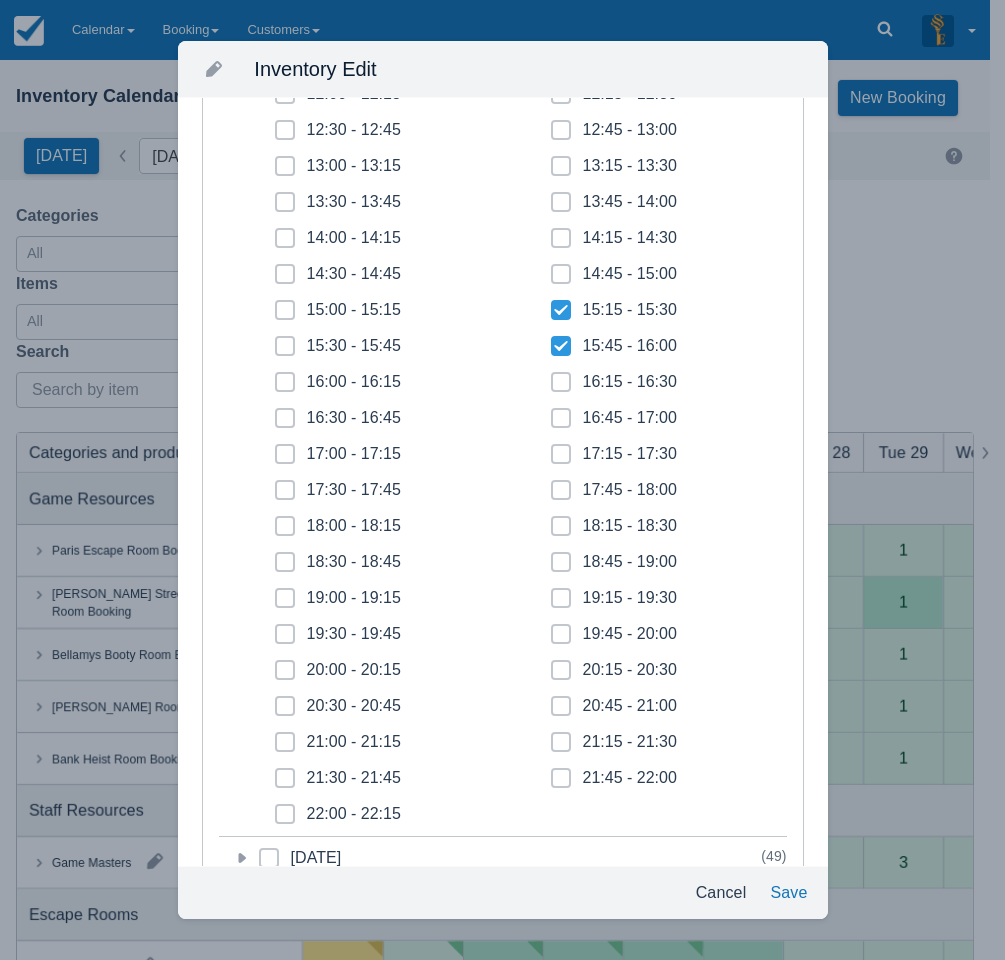 checkbox on "true" 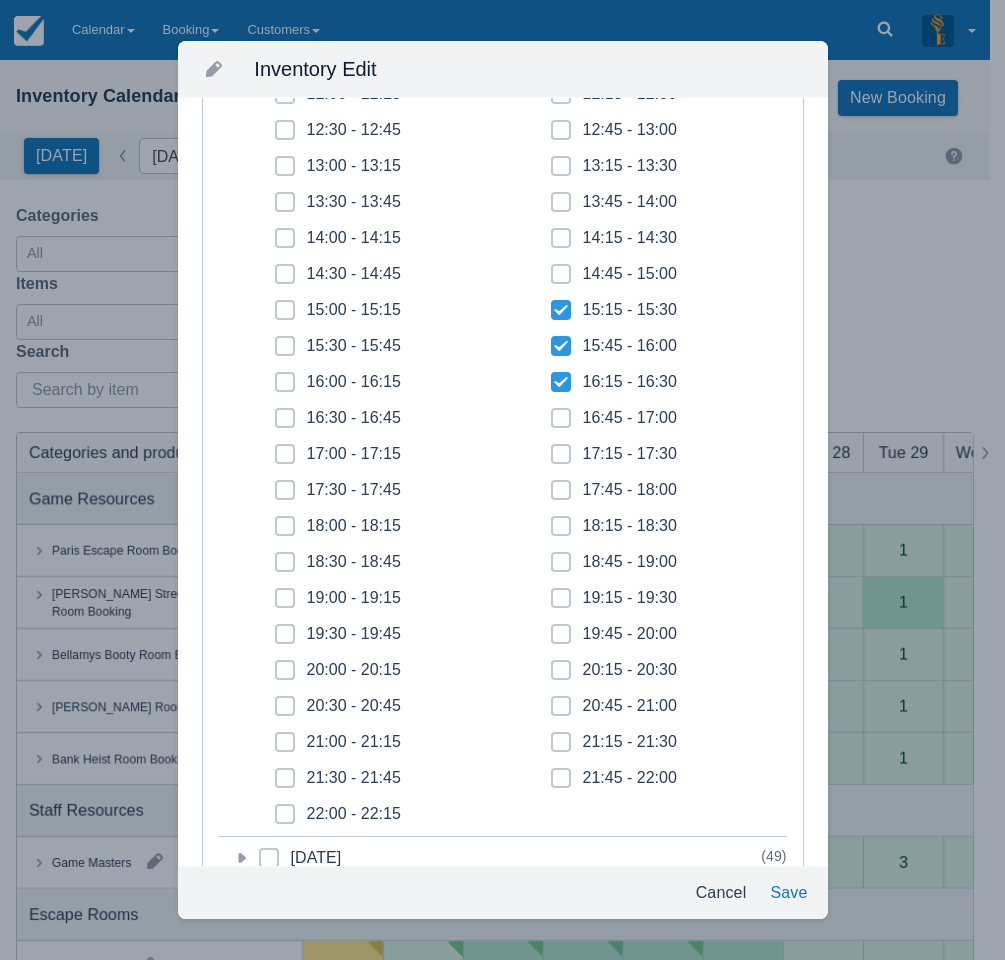 checkbox on "true" 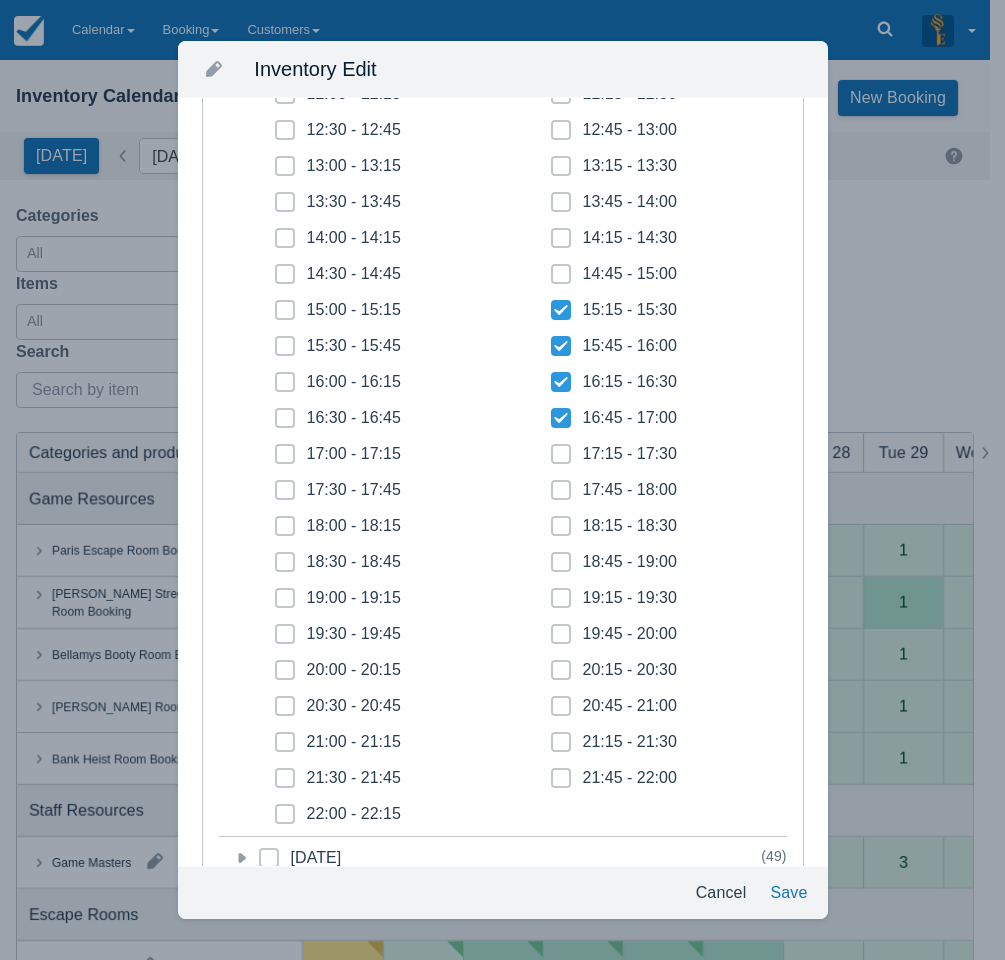 checkbox on "true" 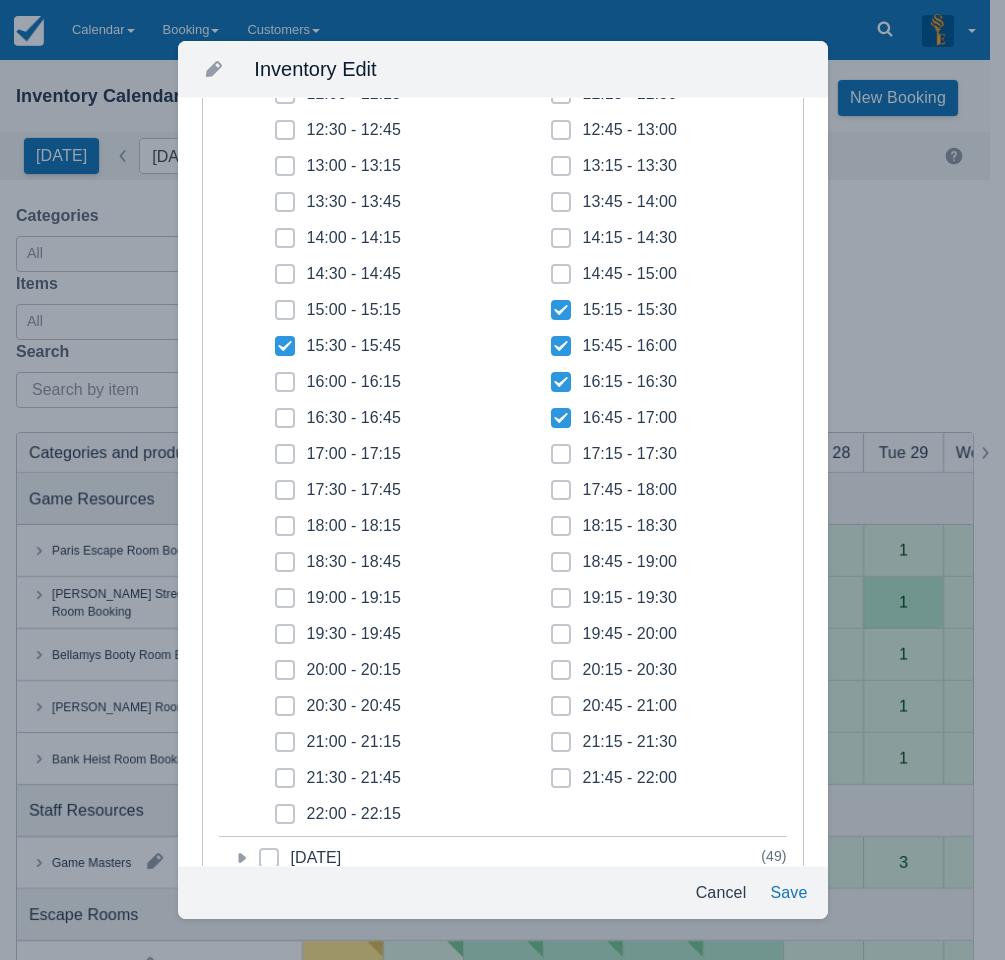 click 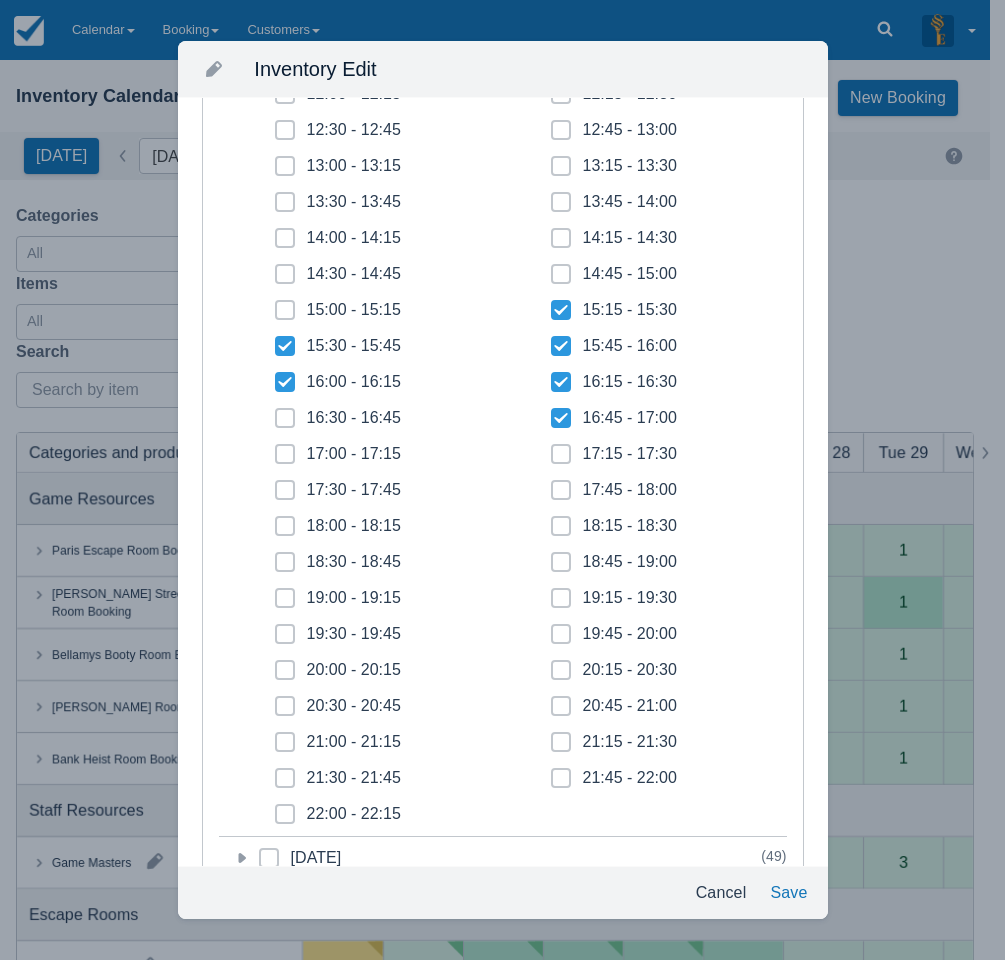click 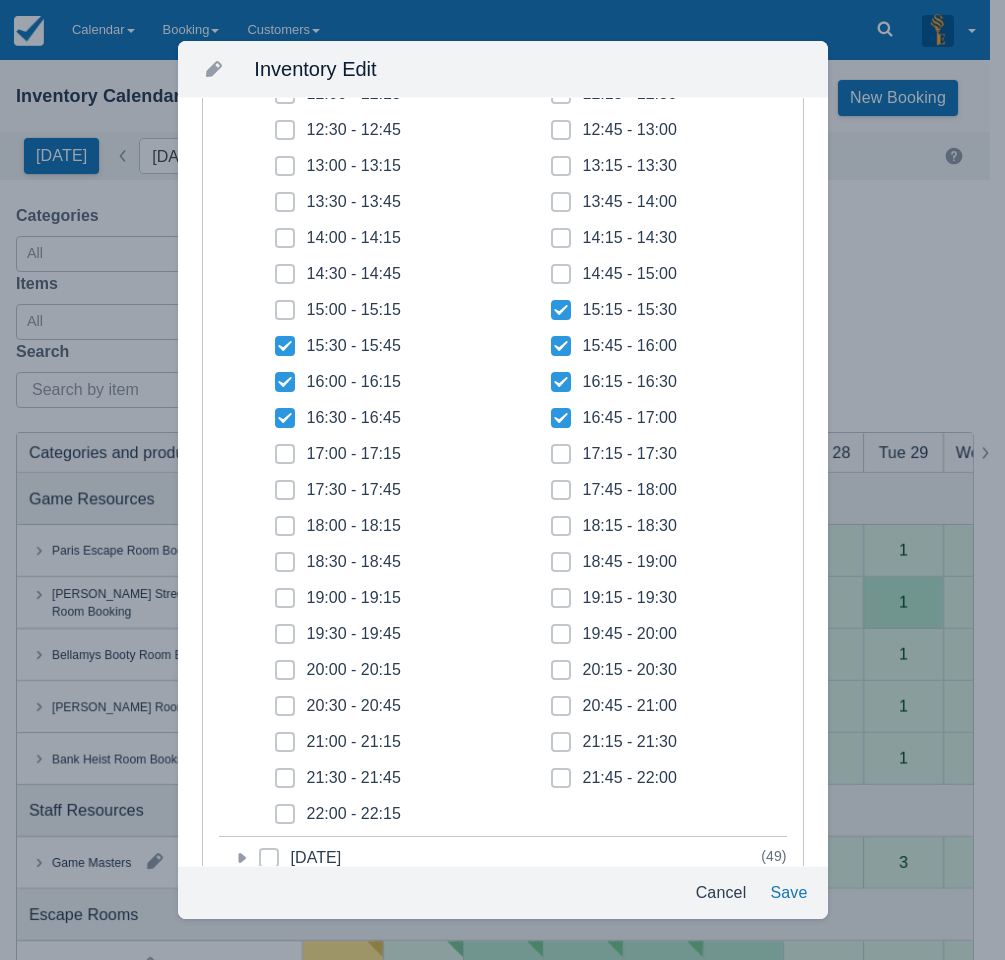 checkbox on "true" 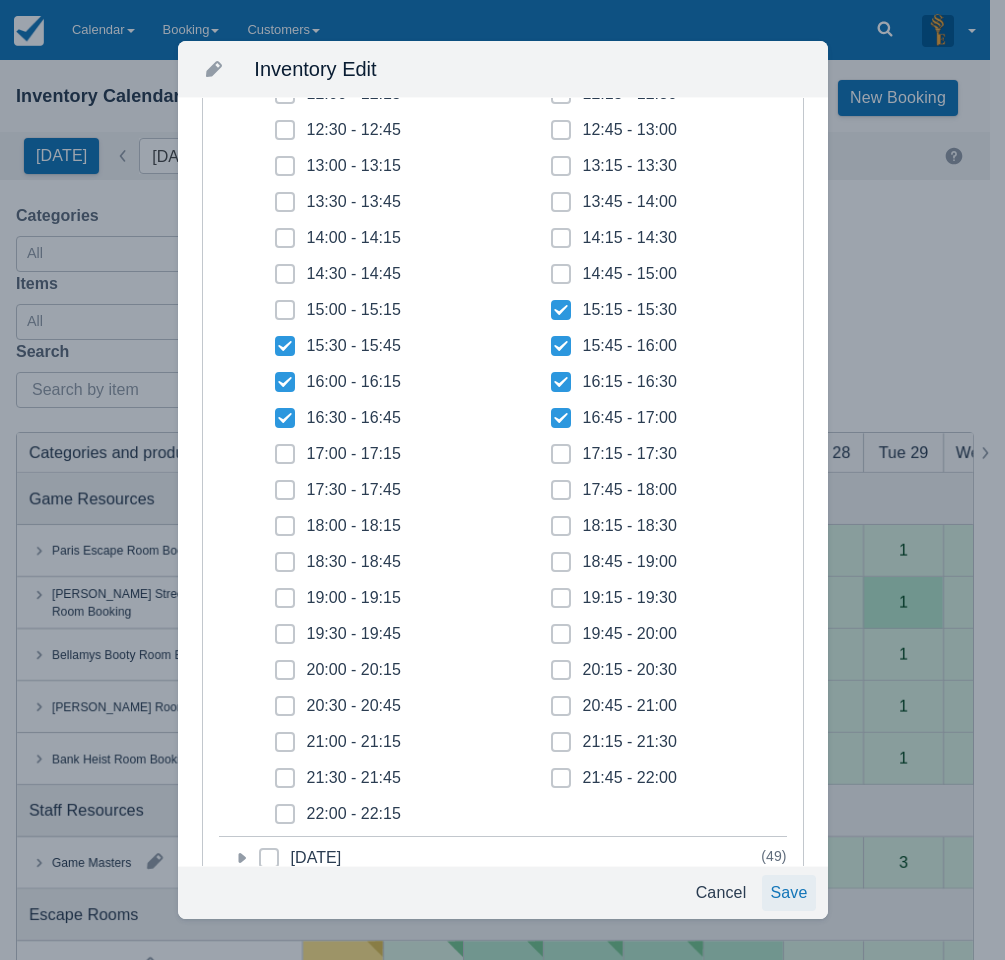 click on "Save" at bounding box center [788, 893] 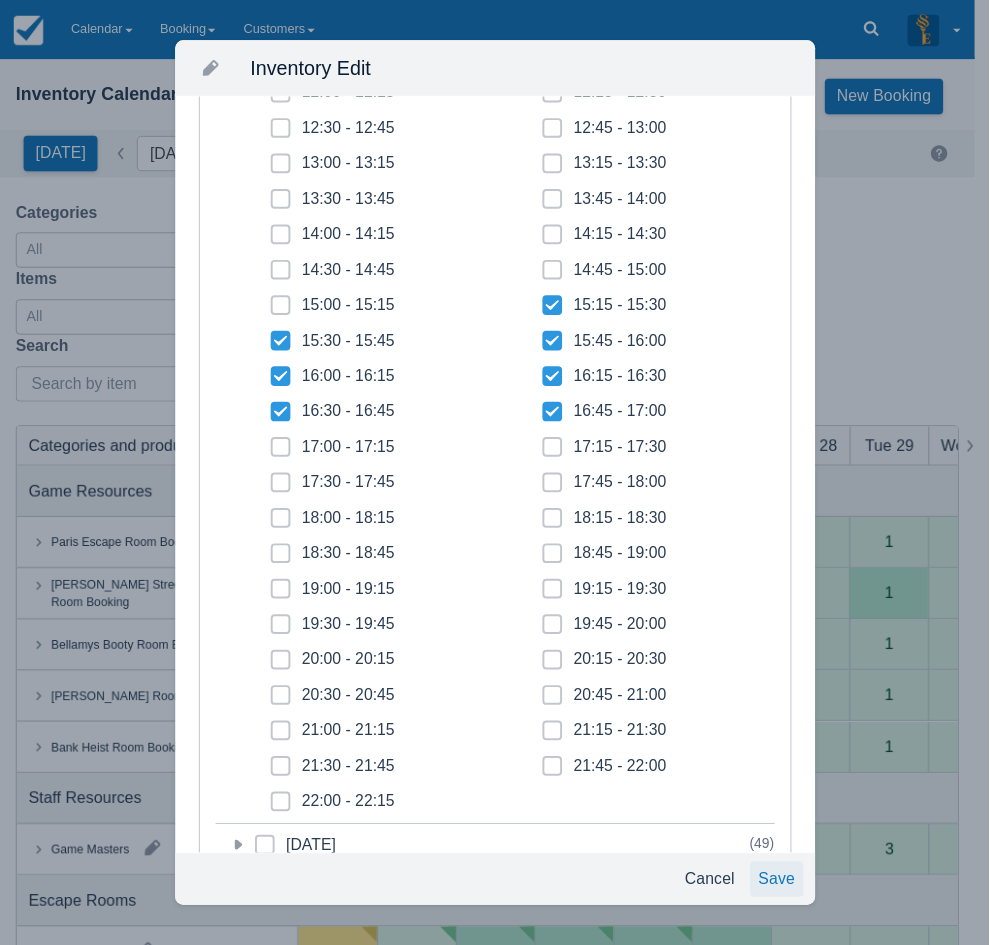 scroll, scrollTop: 350, scrollLeft: 0, axis: vertical 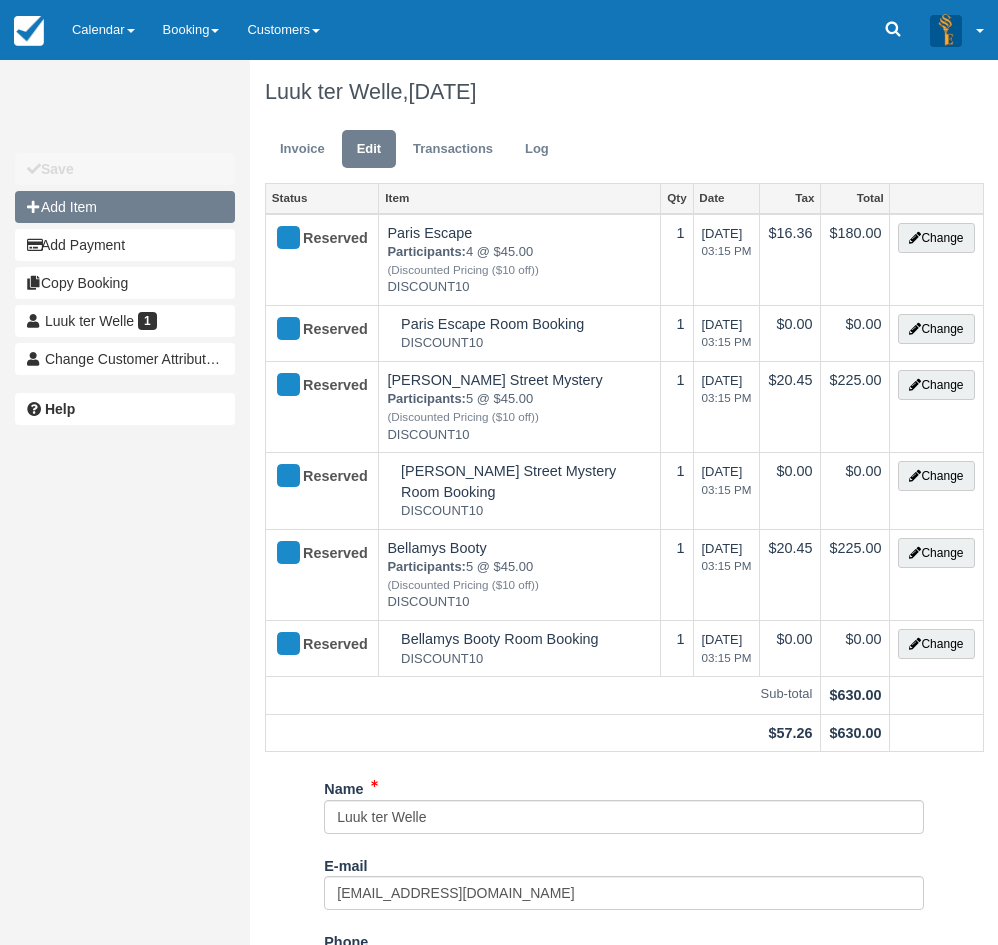 click on "Add Item" at bounding box center [125, 207] 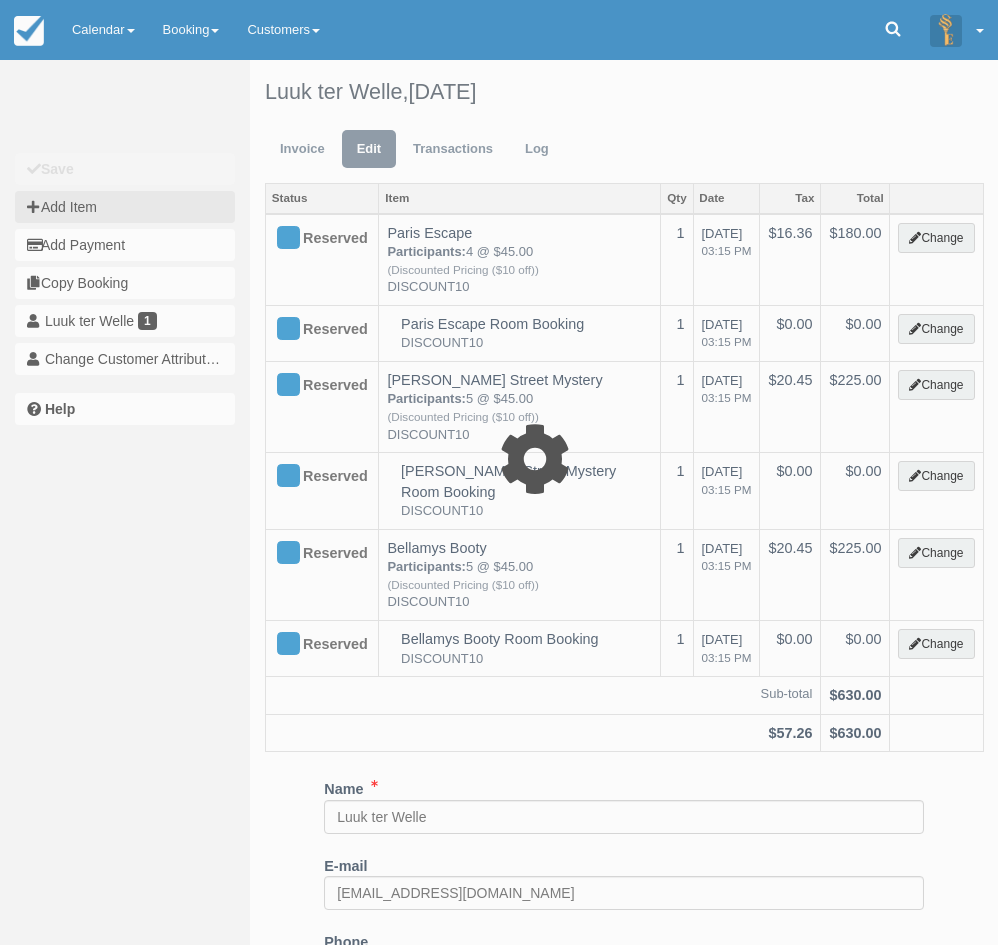 type on "0.00" 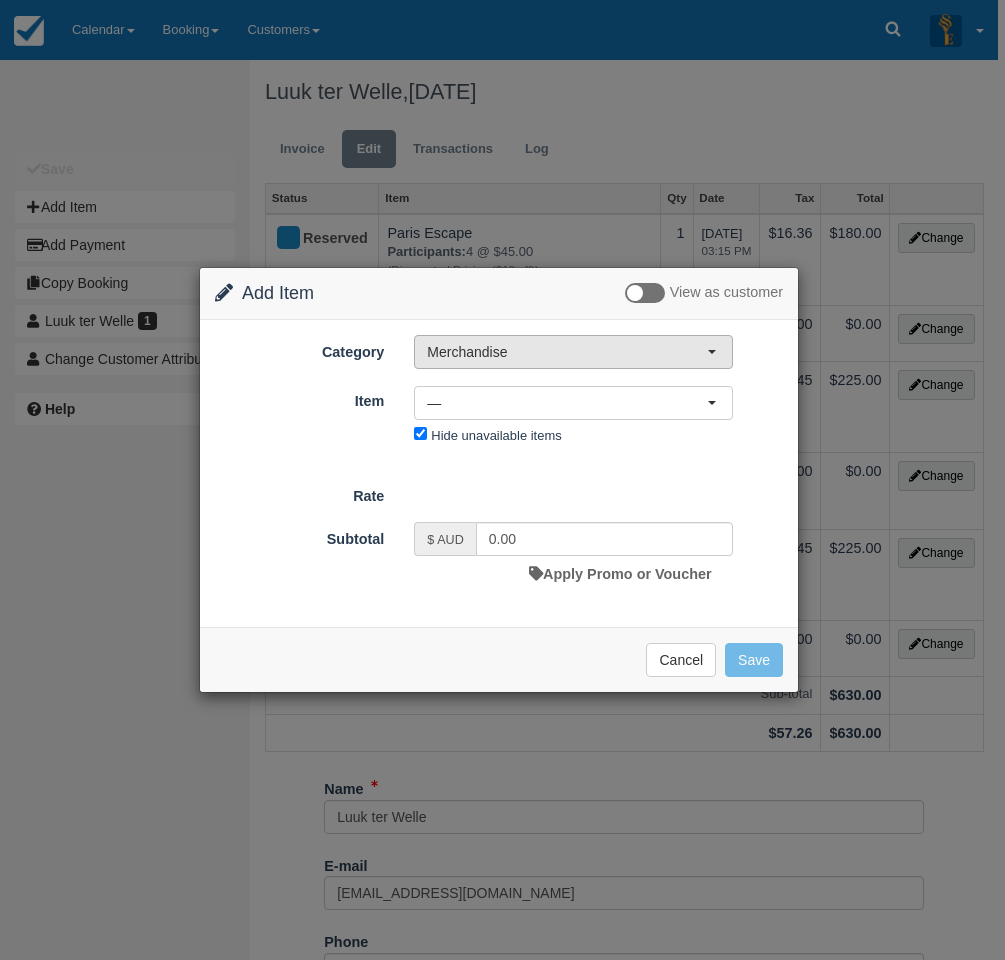 click on "Merchandise" at bounding box center (567, 352) 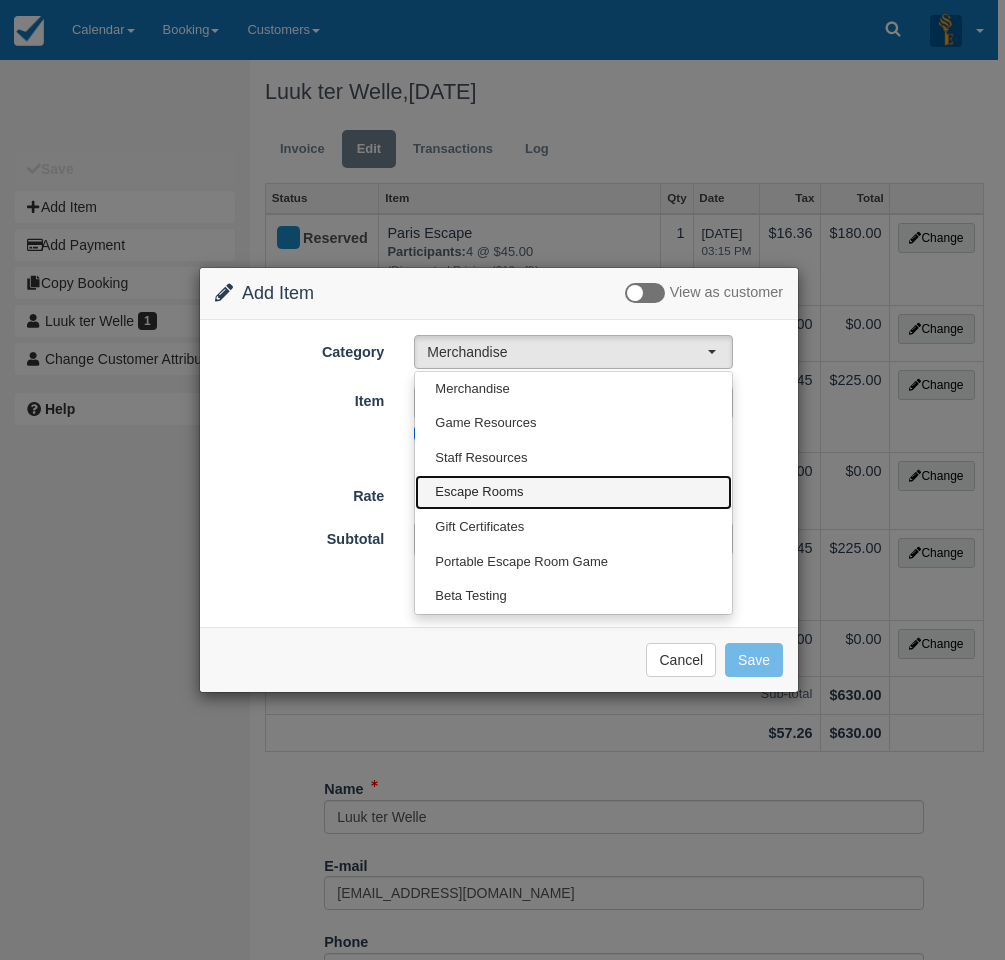 click on "Escape Rooms" at bounding box center (573, 492) 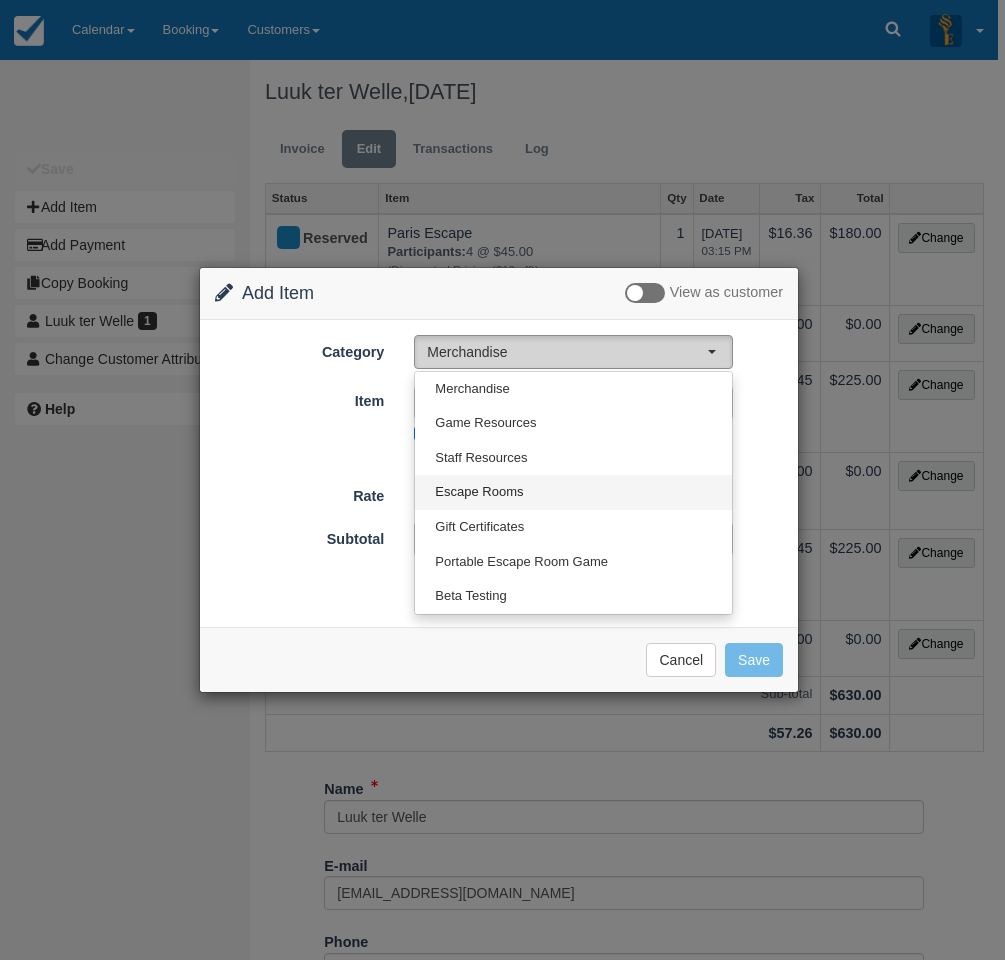 select on "2" 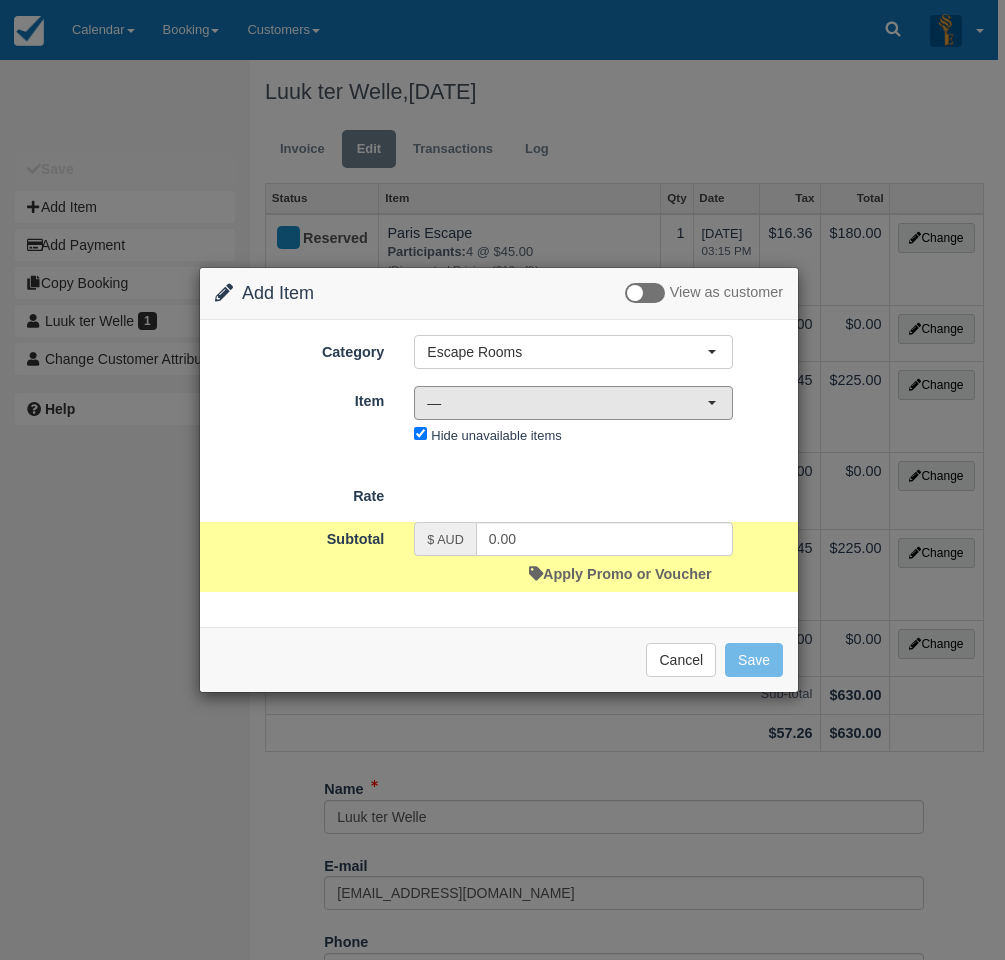 click on "—" at bounding box center [567, 403] 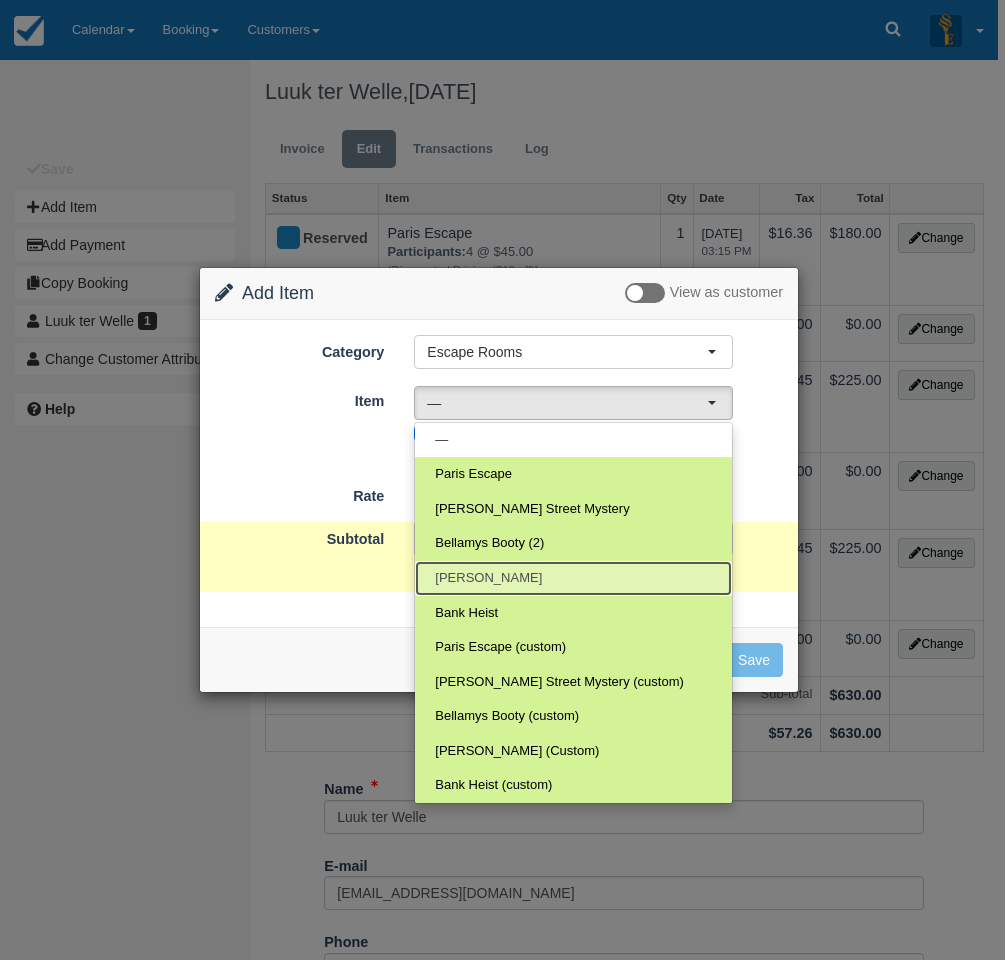 click on "[PERSON_NAME]" at bounding box center (573, 578) 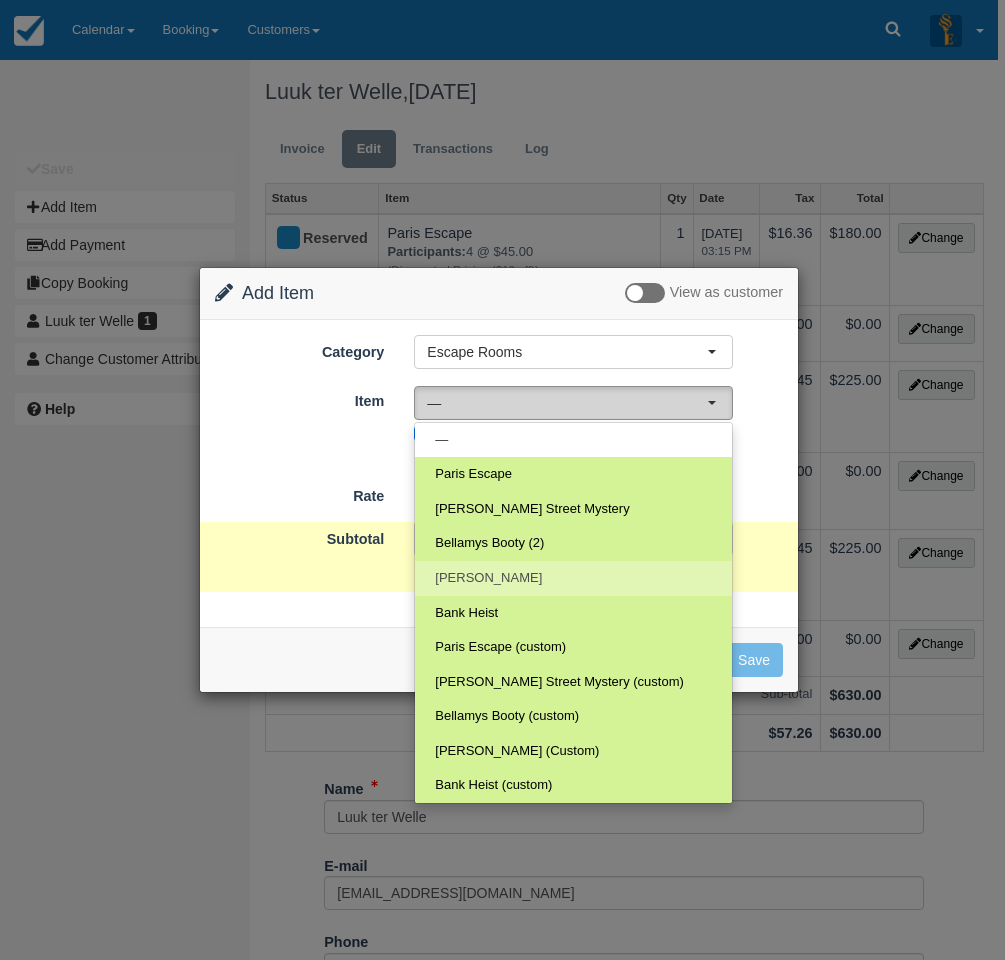 select on "31" 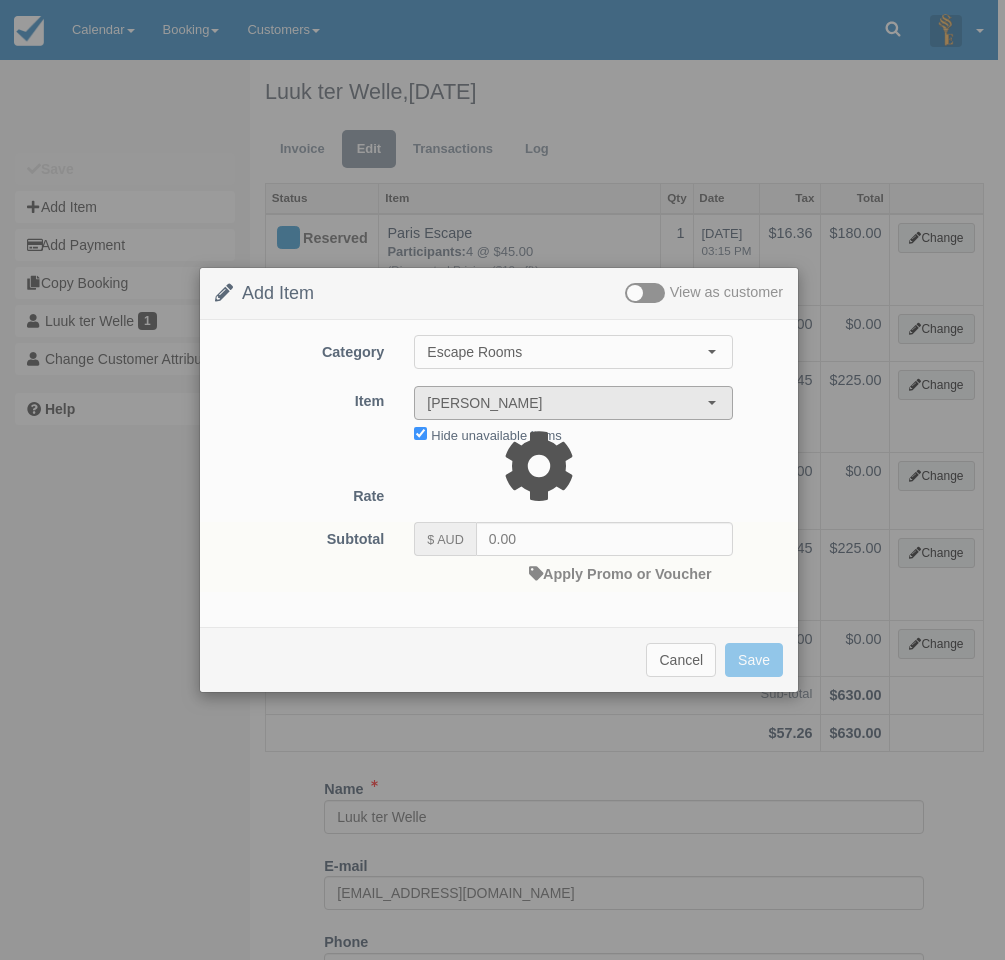 type on "220.00" 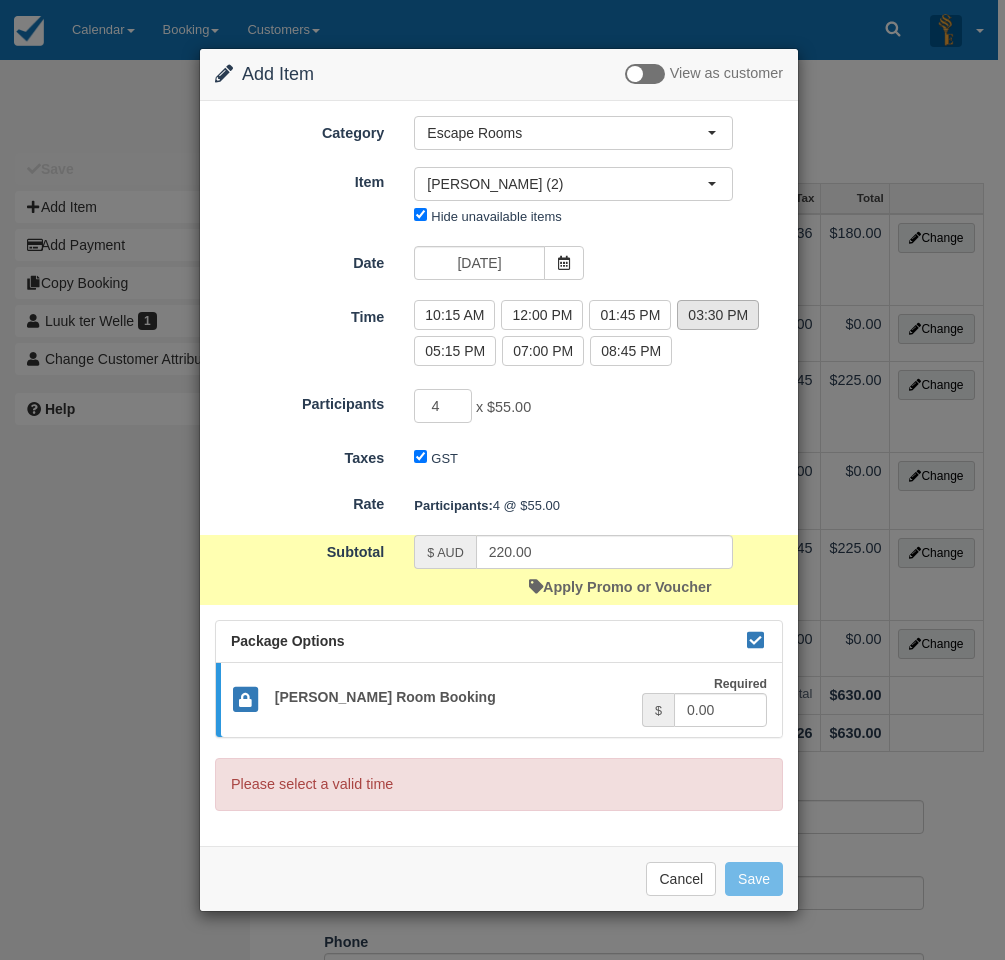 click on "03:30 PM" at bounding box center [718, 315] 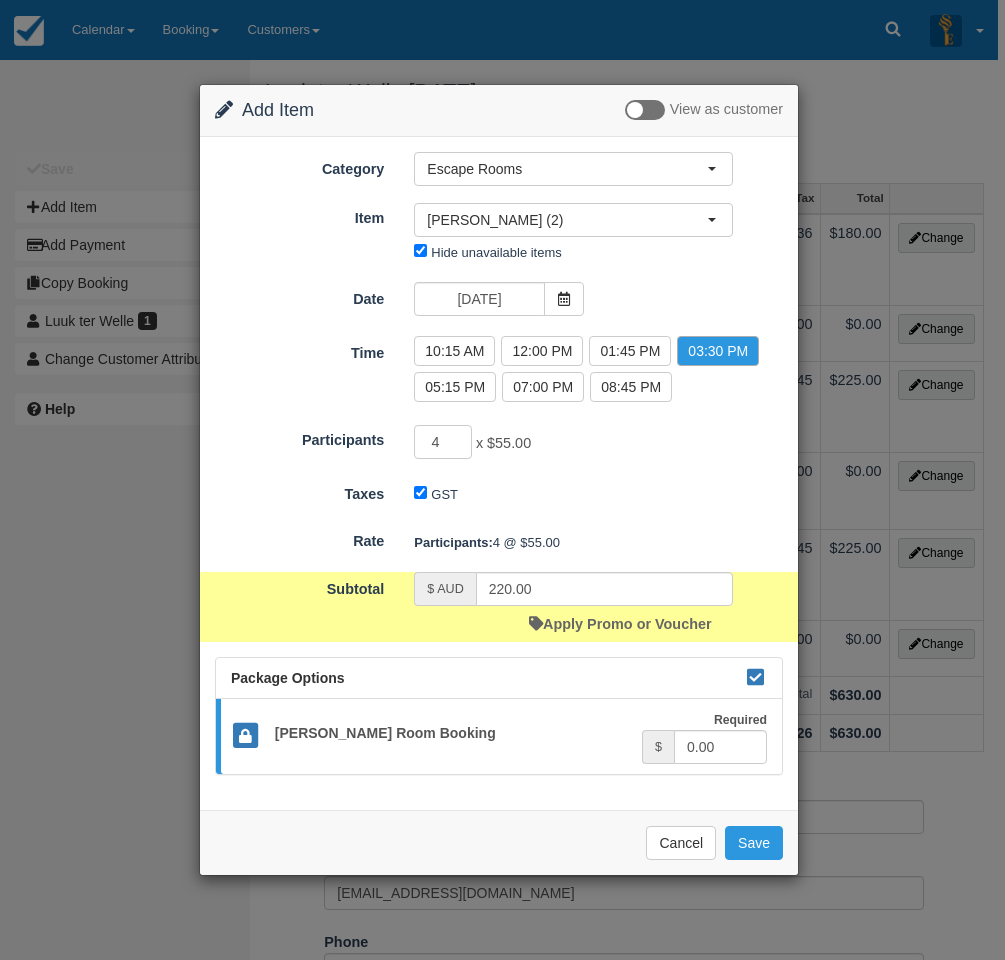 click on "10:15 AM 12:00 PM 01:45 PM 03:30 PM 05:15 PM 07:00 PM 08:45 PM" at bounding box center [598, 372] 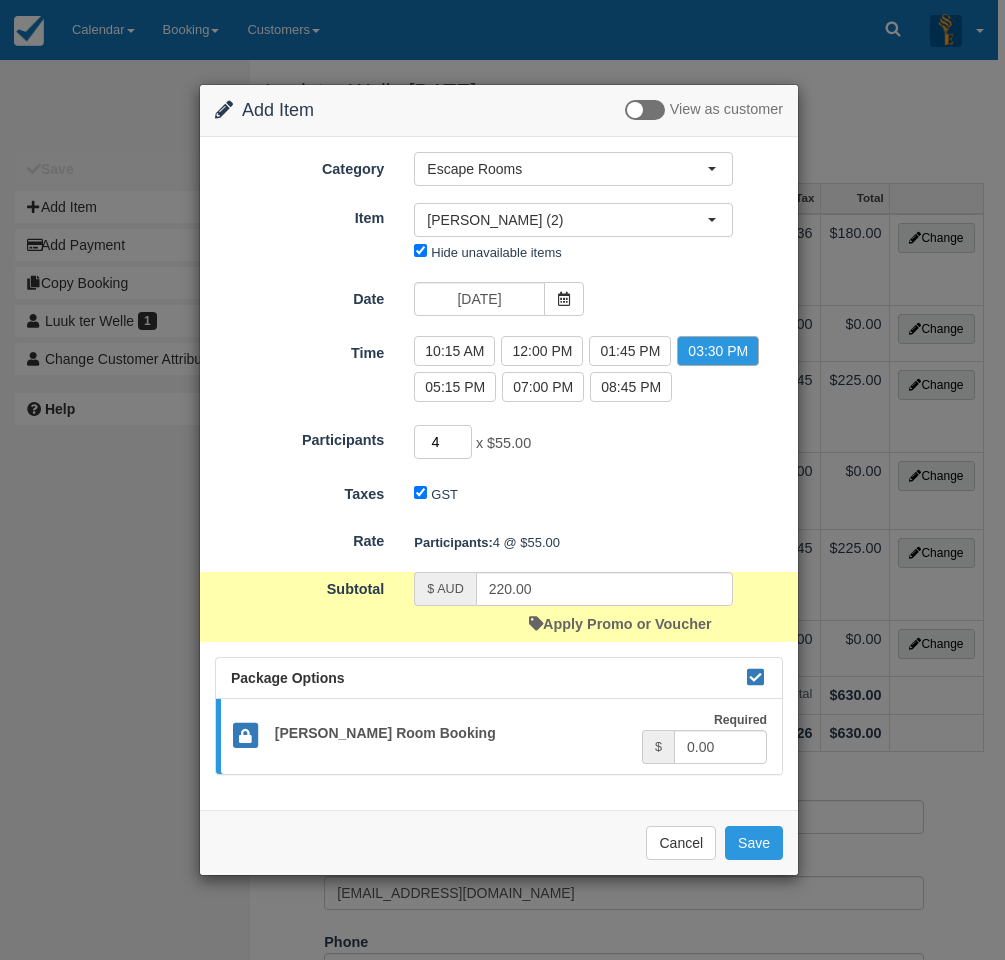 click on "4" at bounding box center [443, 442] 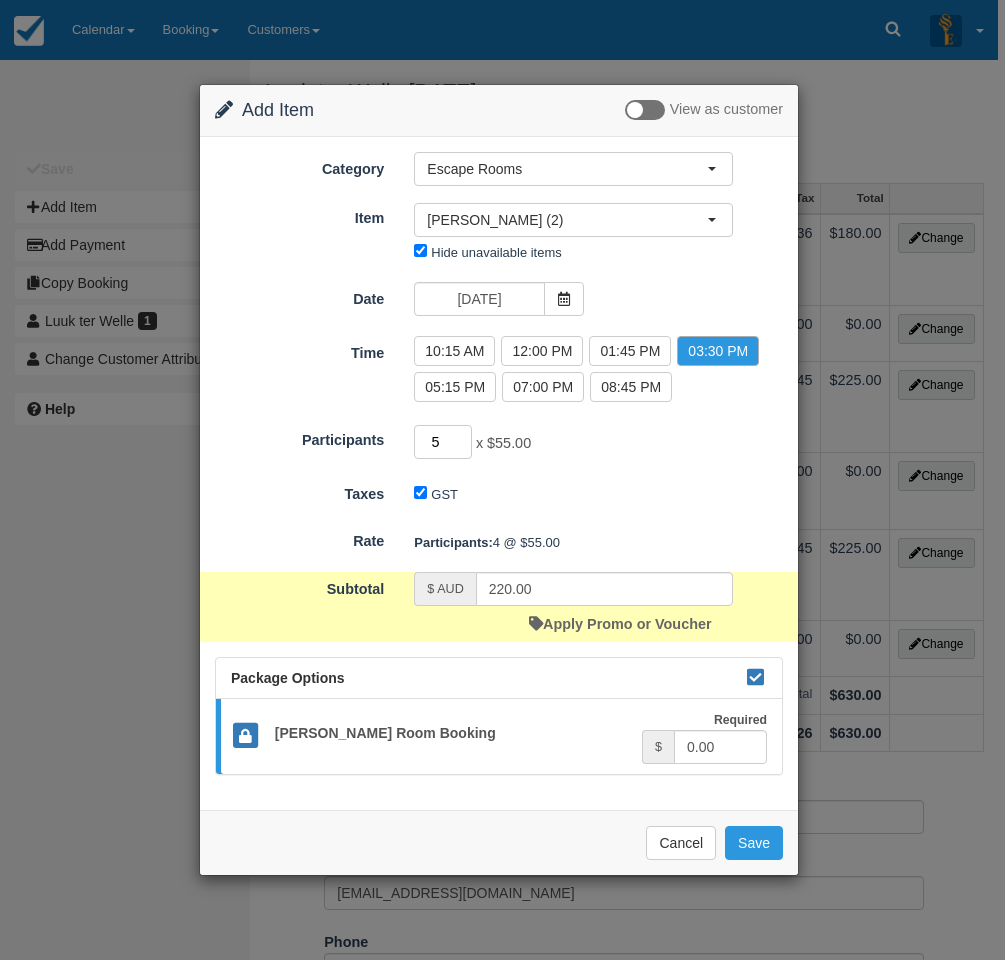 type on "5" 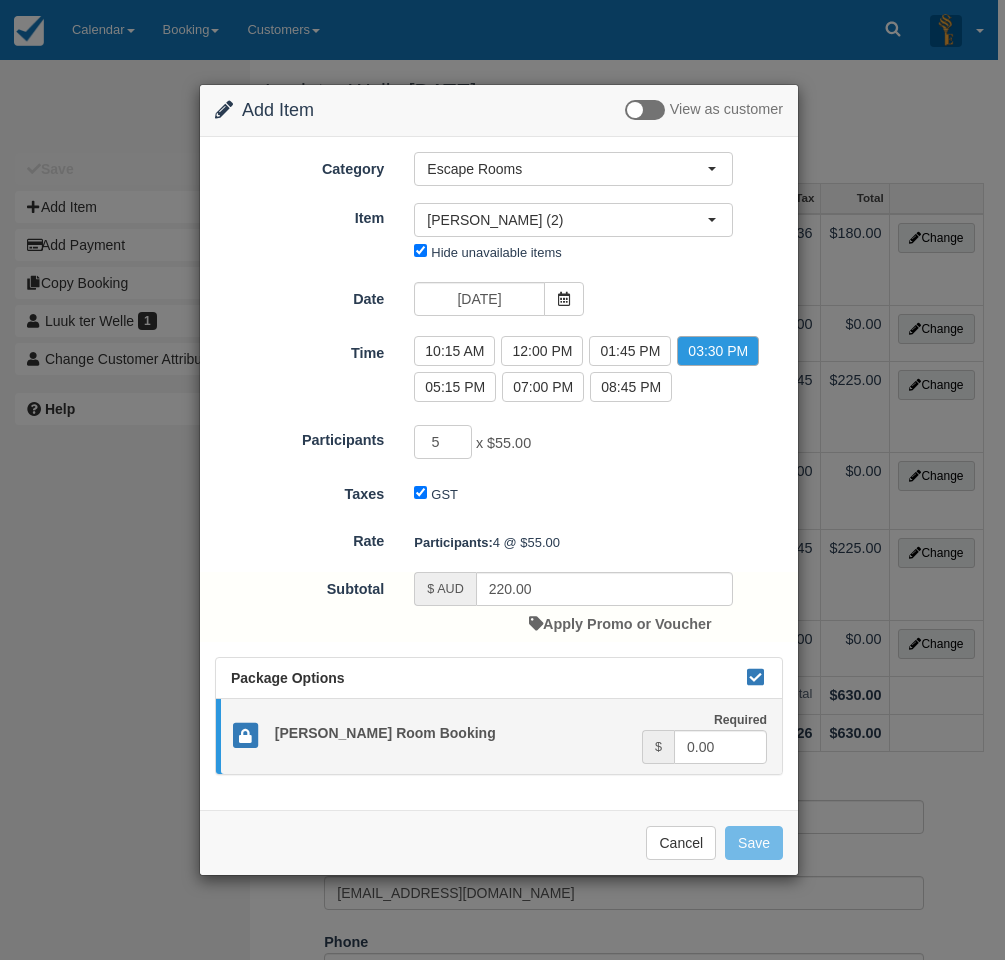 type on "275.00" 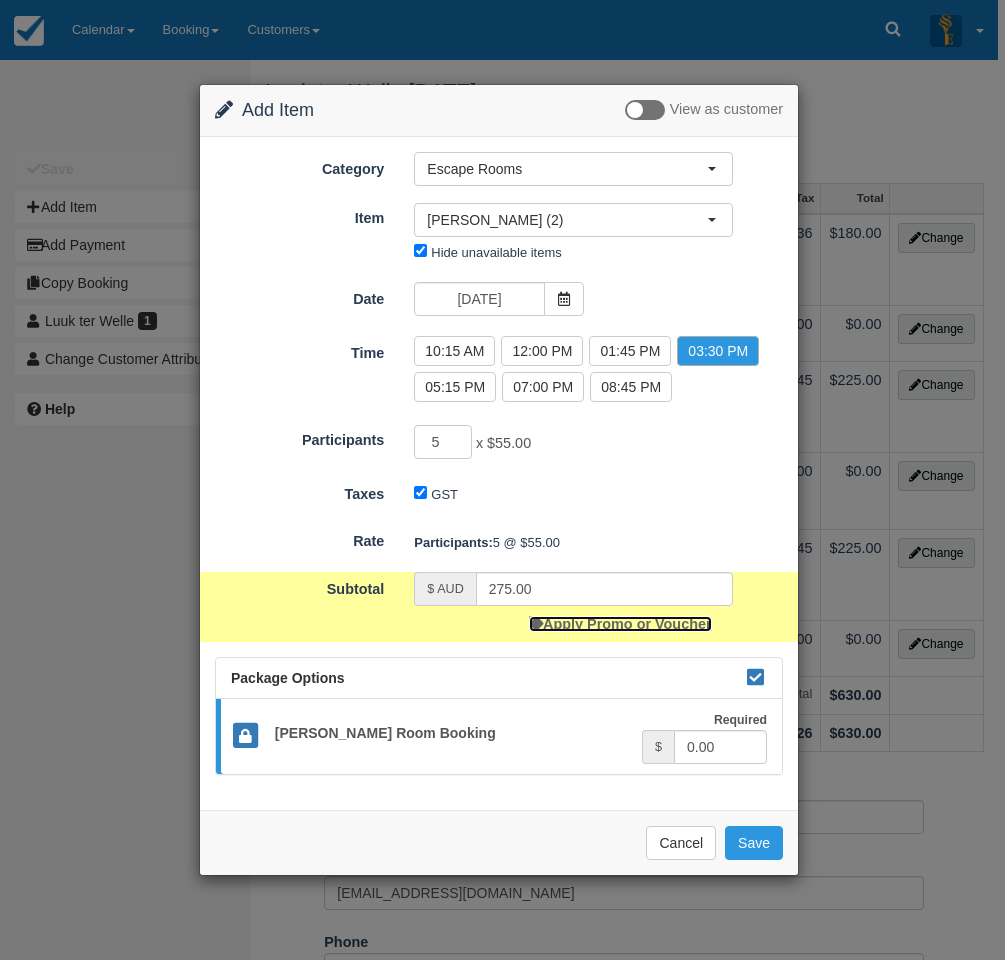 click on "Apply Promo or Voucher" at bounding box center (620, 624) 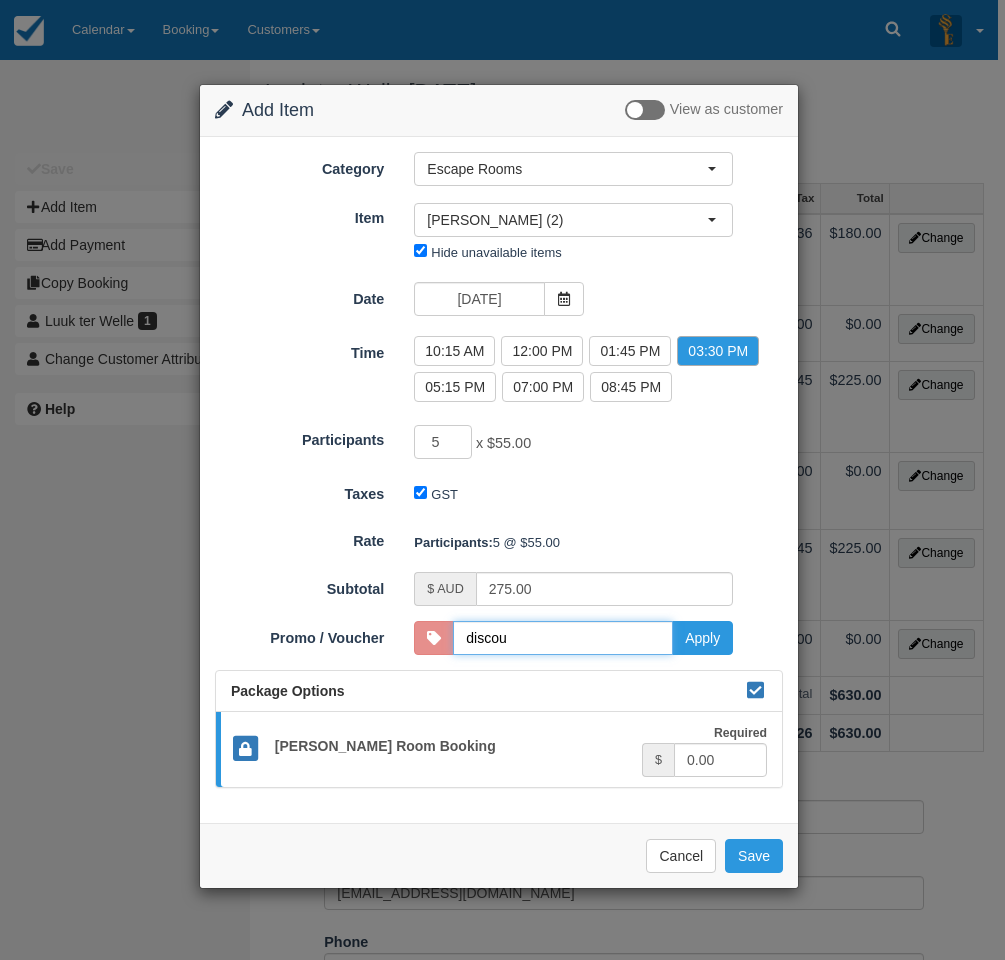 type on "DISCOUNT10" 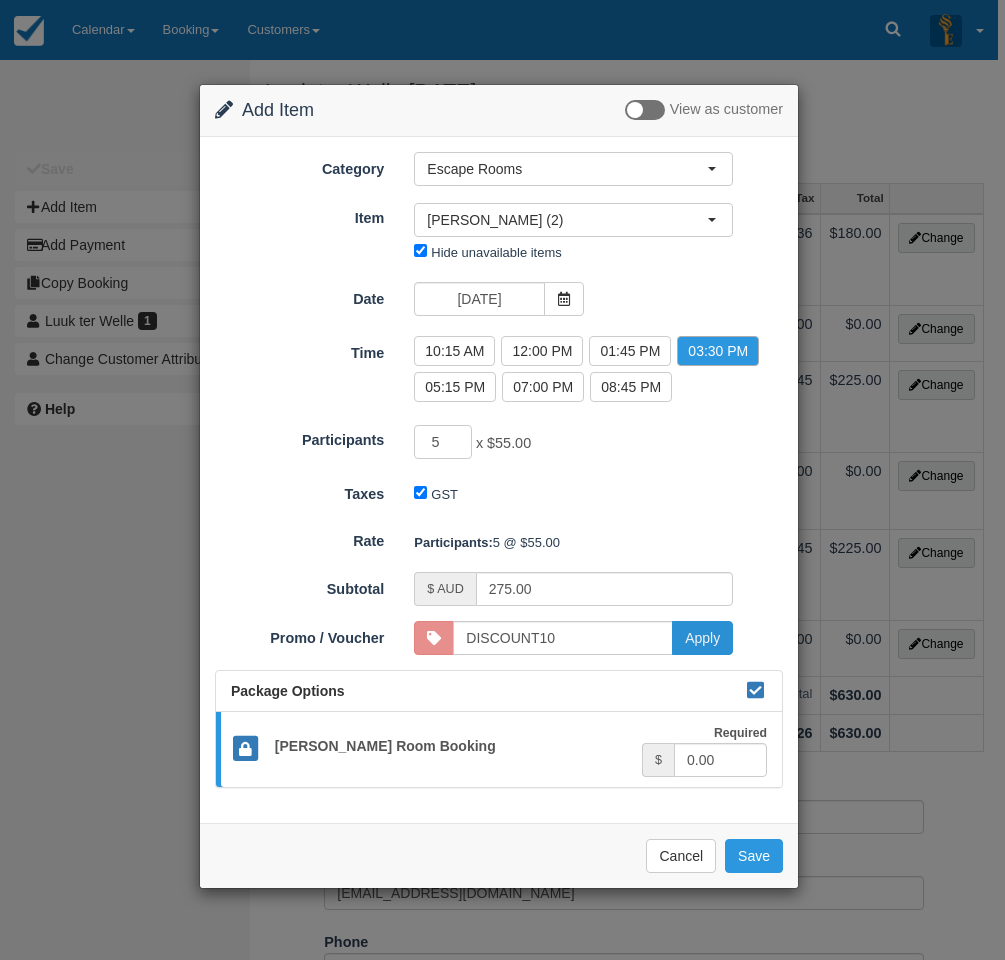 click on "Apply" at bounding box center (702, 638) 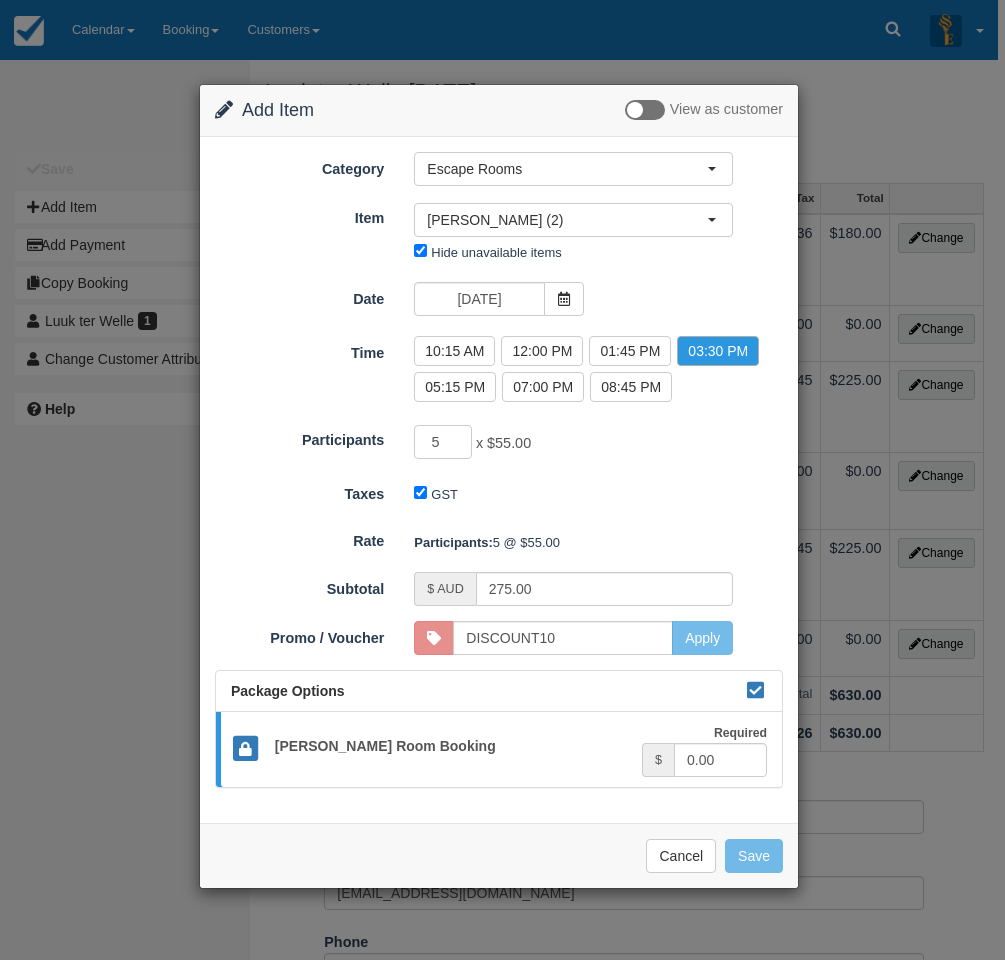 type on "225.00" 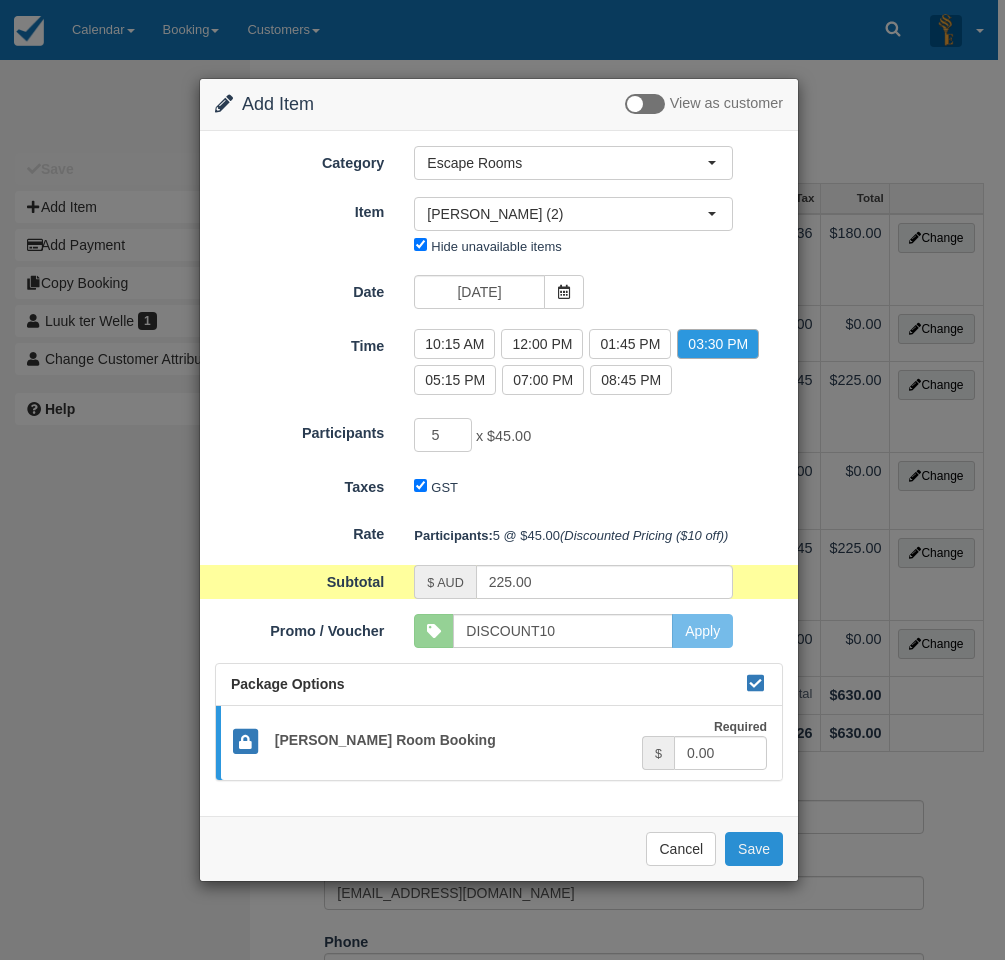 click on "Save" at bounding box center [754, 849] 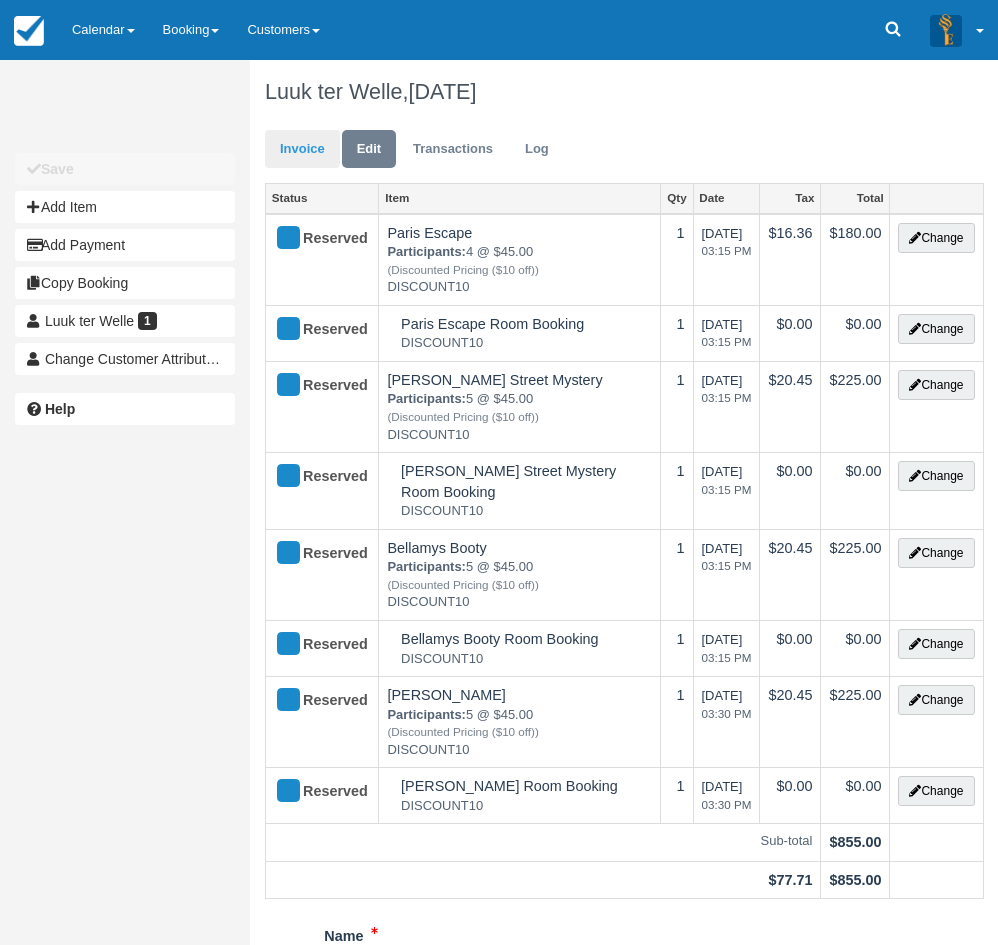 scroll, scrollTop: 0, scrollLeft: 0, axis: both 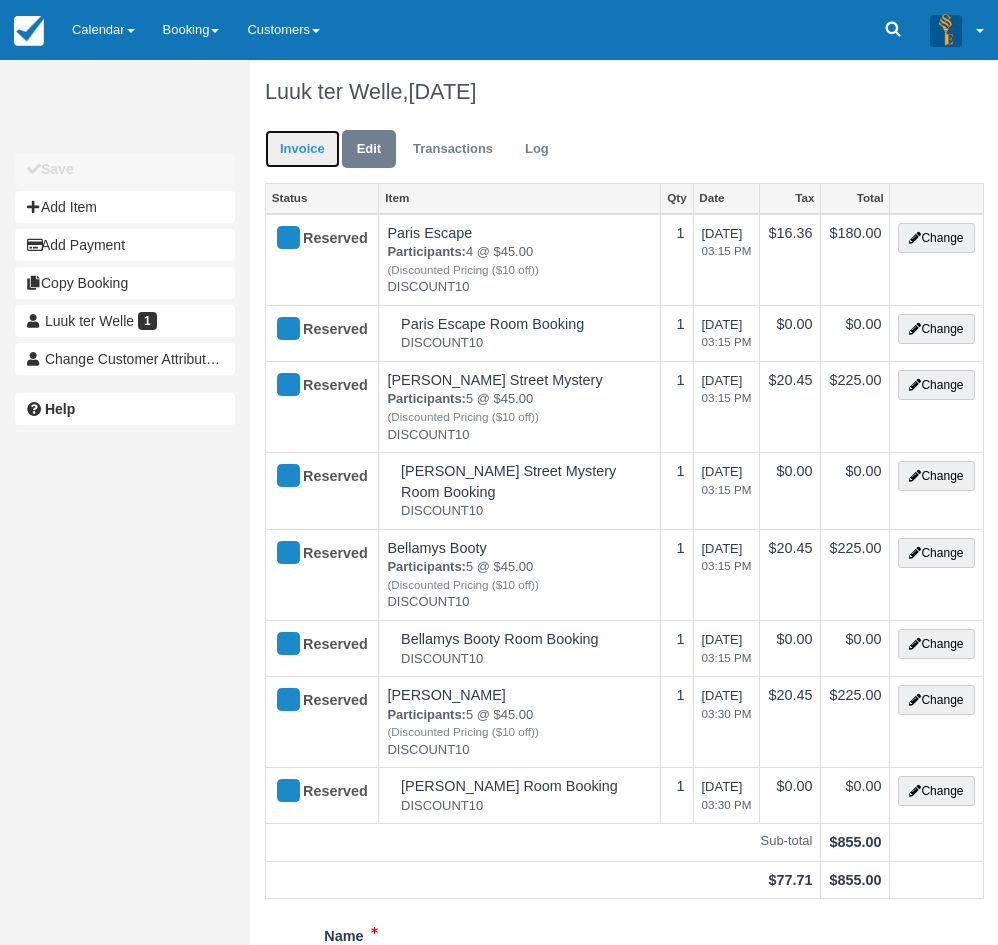 click on "Invoice" at bounding box center (302, 149) 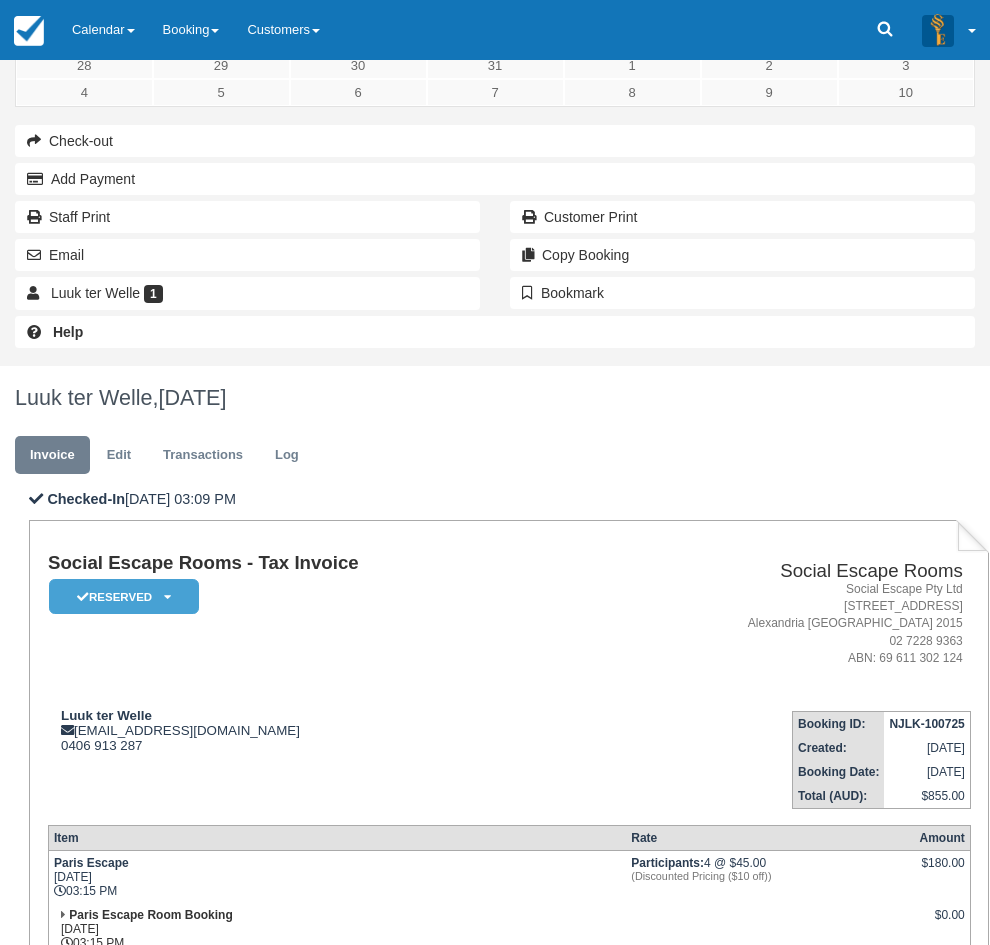 scroll, scrollTop: 200, scrollLeft: 0, axis: vertical 